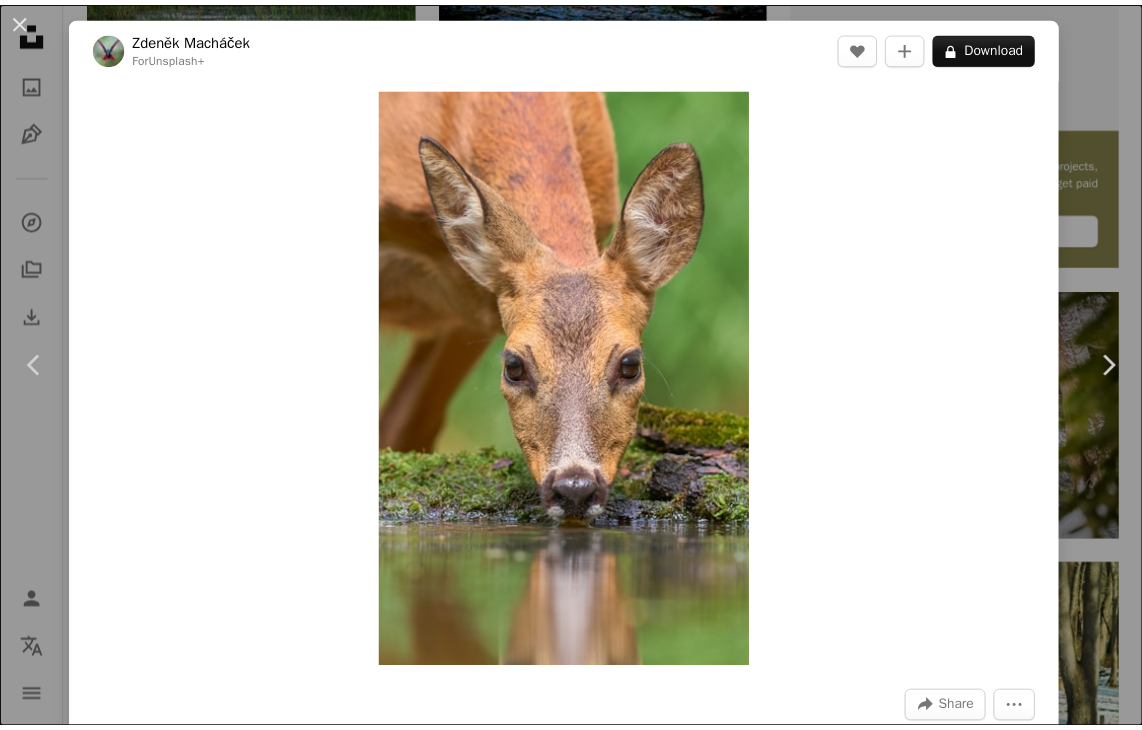 scroll, scrollTop: 704, scrollLeft: 0, axis: vertical 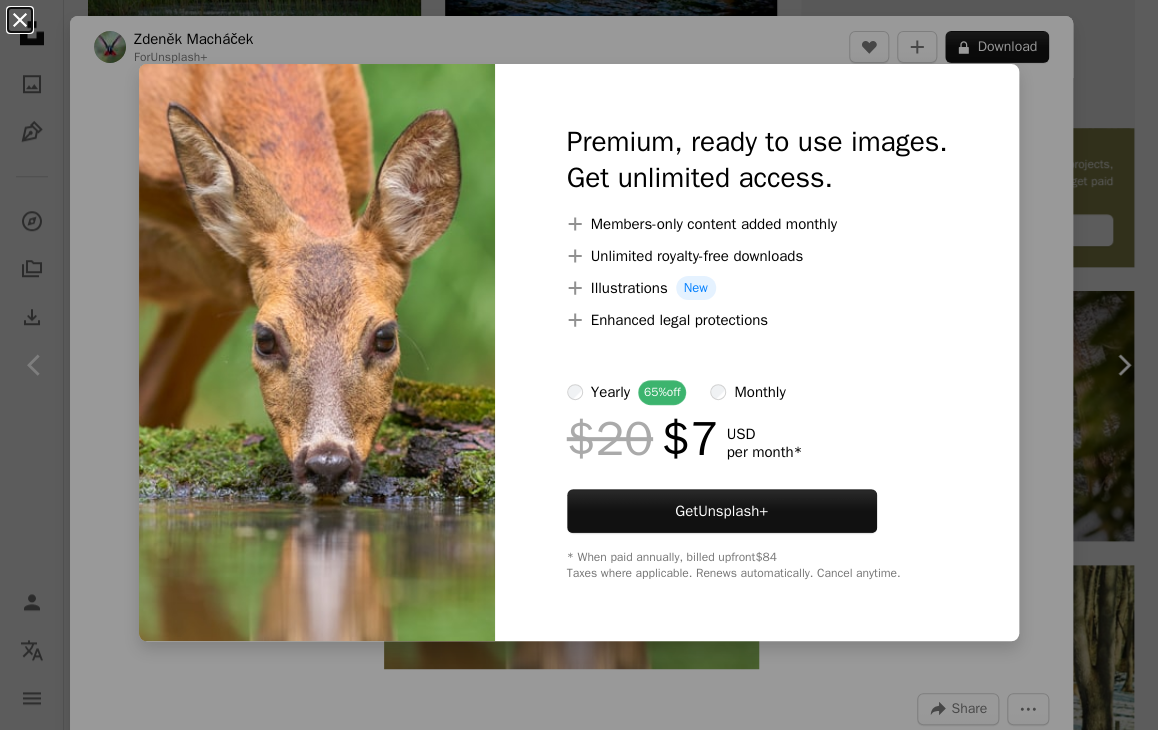 click on "An X shape" at bounding box center (20, 20) 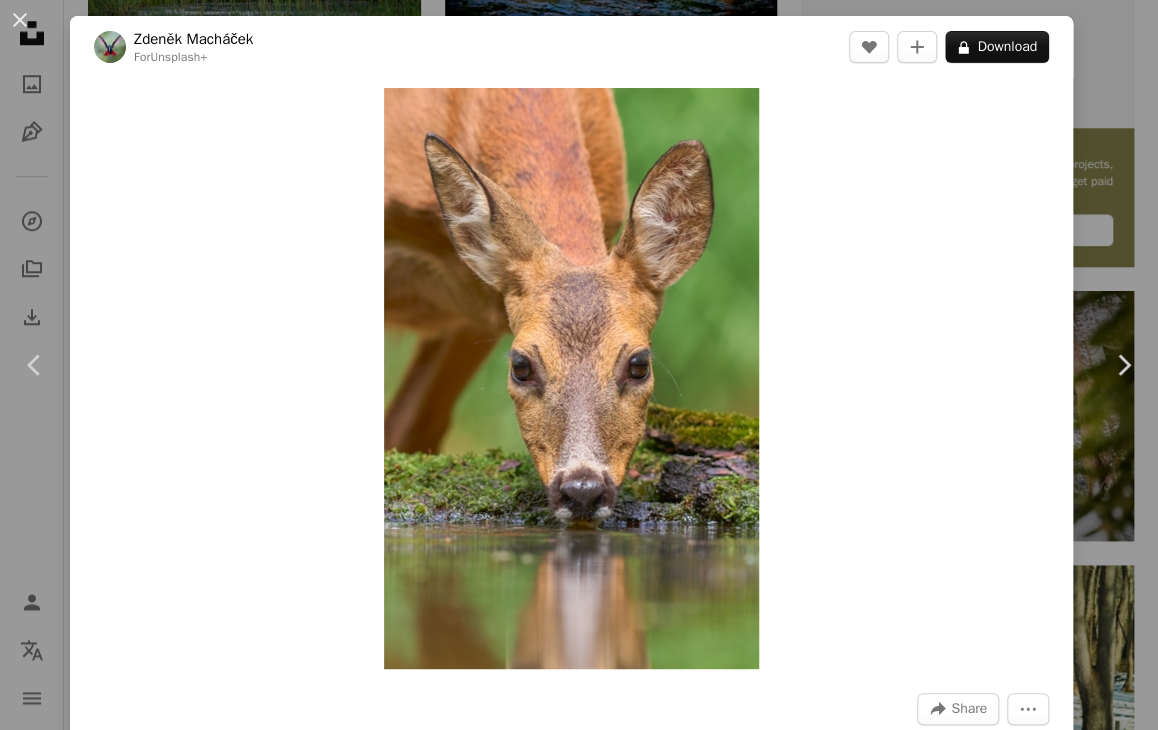 drag, startPoint x: 20, startPoint y: 18, endPoint x: 125, endPoint y: 353, distance: 351.0698 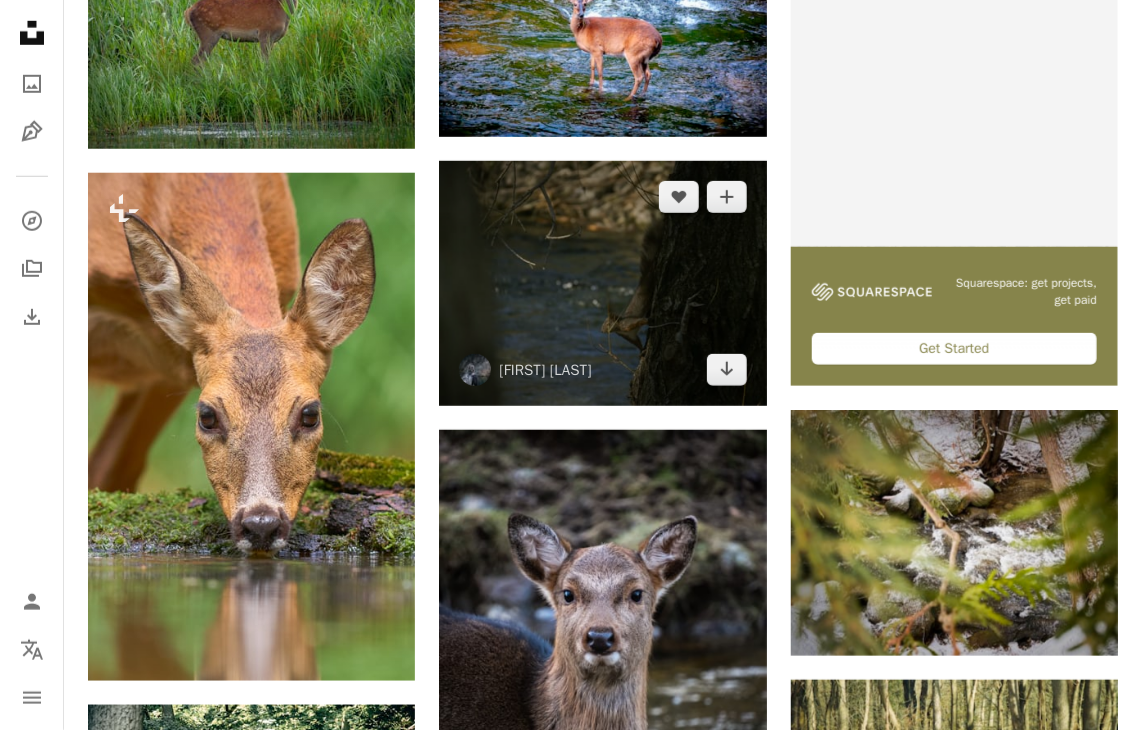scroll, scrollTop: 0, scrollLeft: 0, axis: both 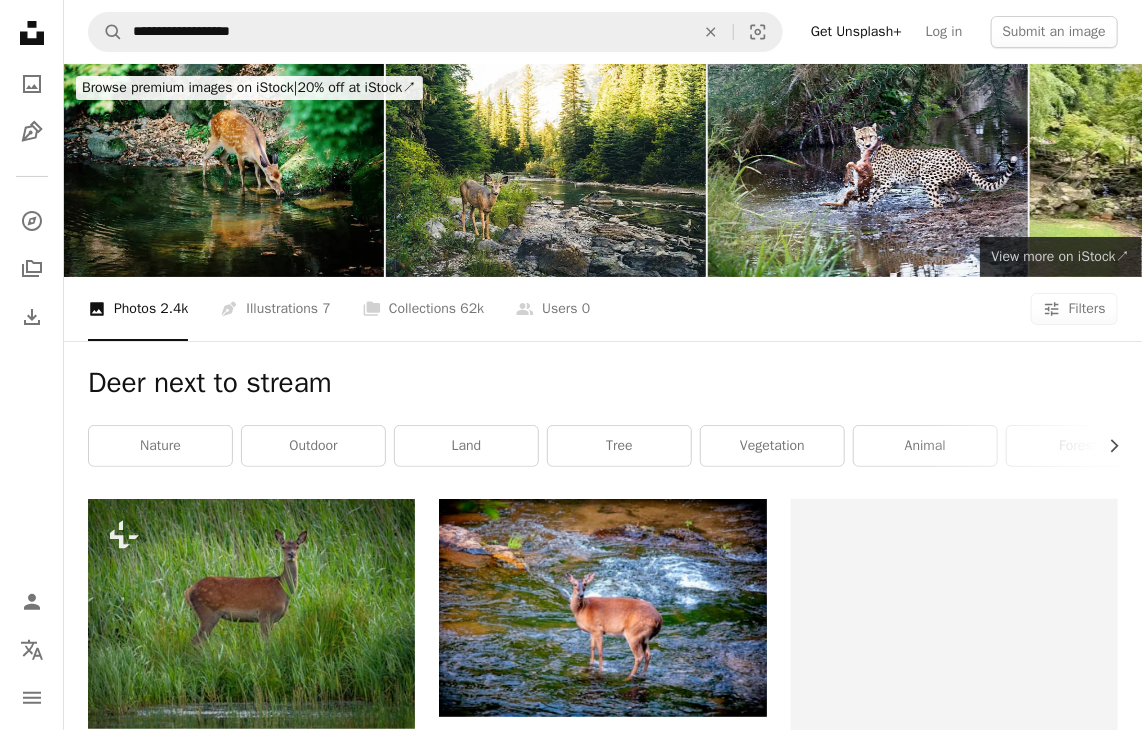 click on "View more on iStock  ↗" at bounding box center (1061, 256) 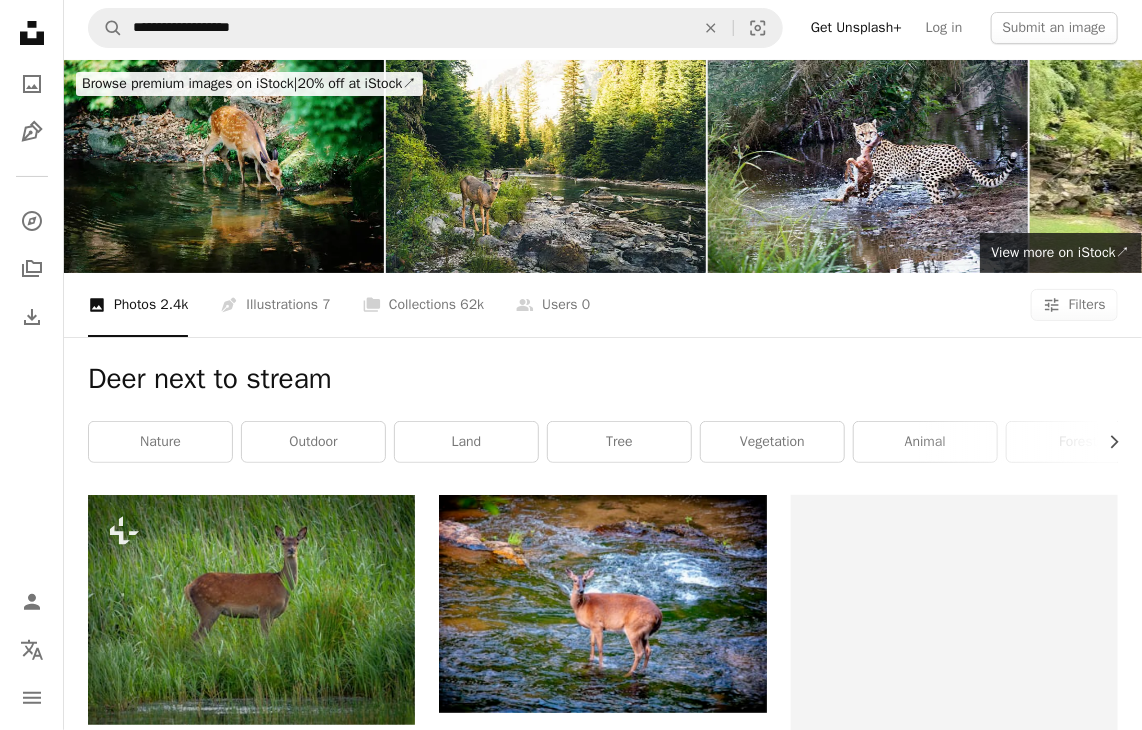 scroll, scrollTop: 0, scrollLeft: 0, axis: both 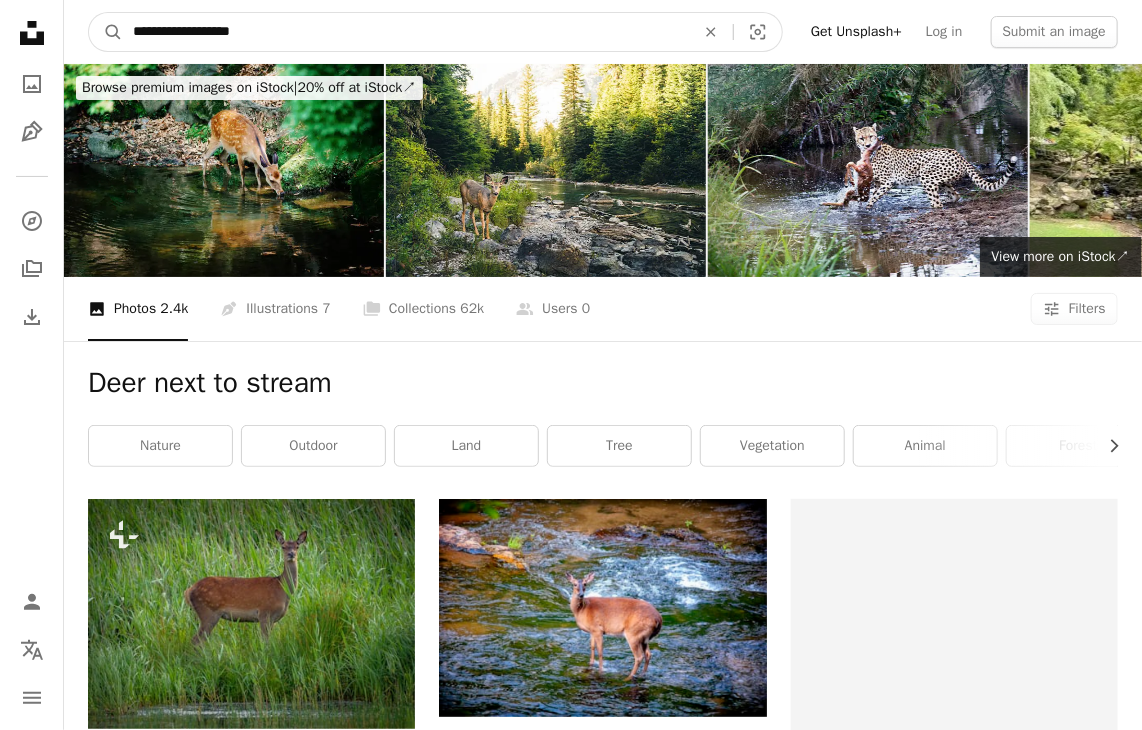 drag, startPoint x: 256, startPoint y: 28, endPoint x: 44, endPoint y: 28, distance: 212 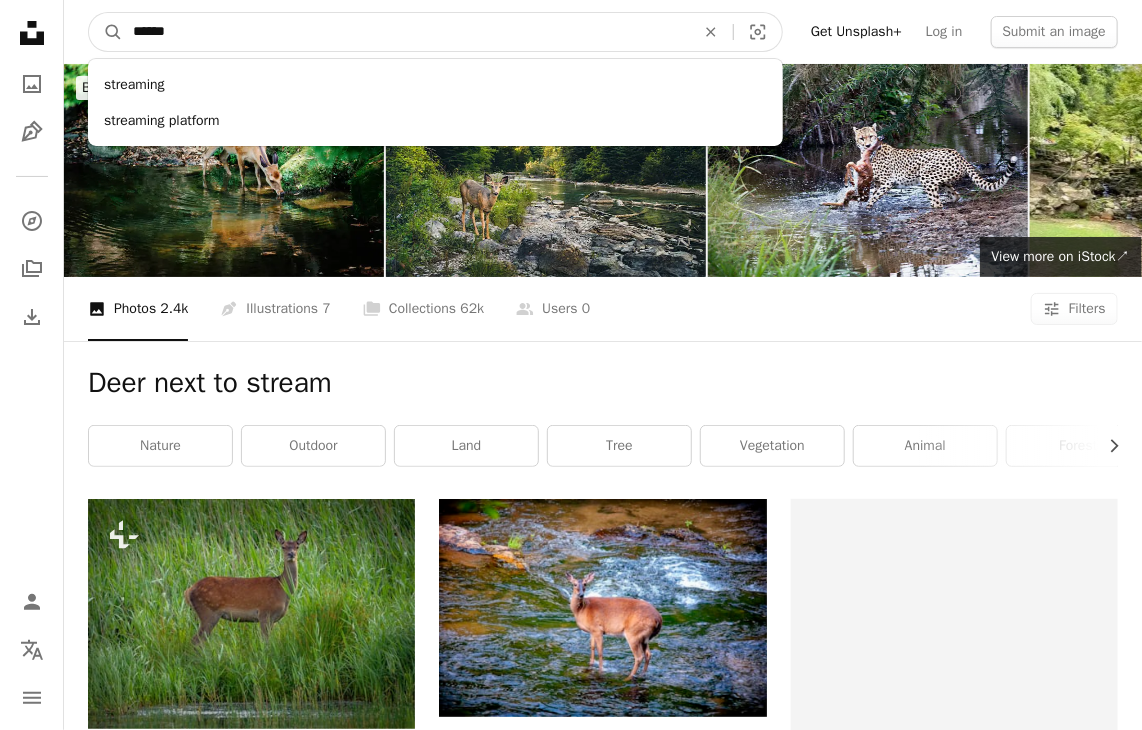type on "******" 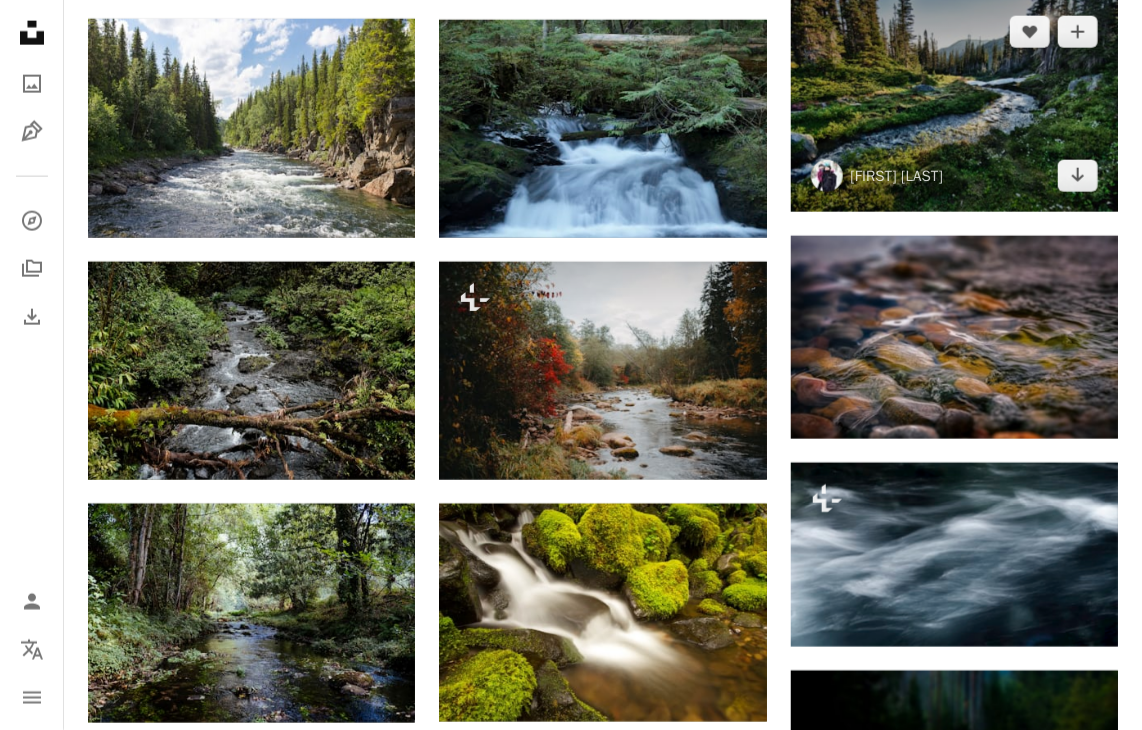 scroll, scrollTop: 900, scrollLeft: 0, axis: vertical 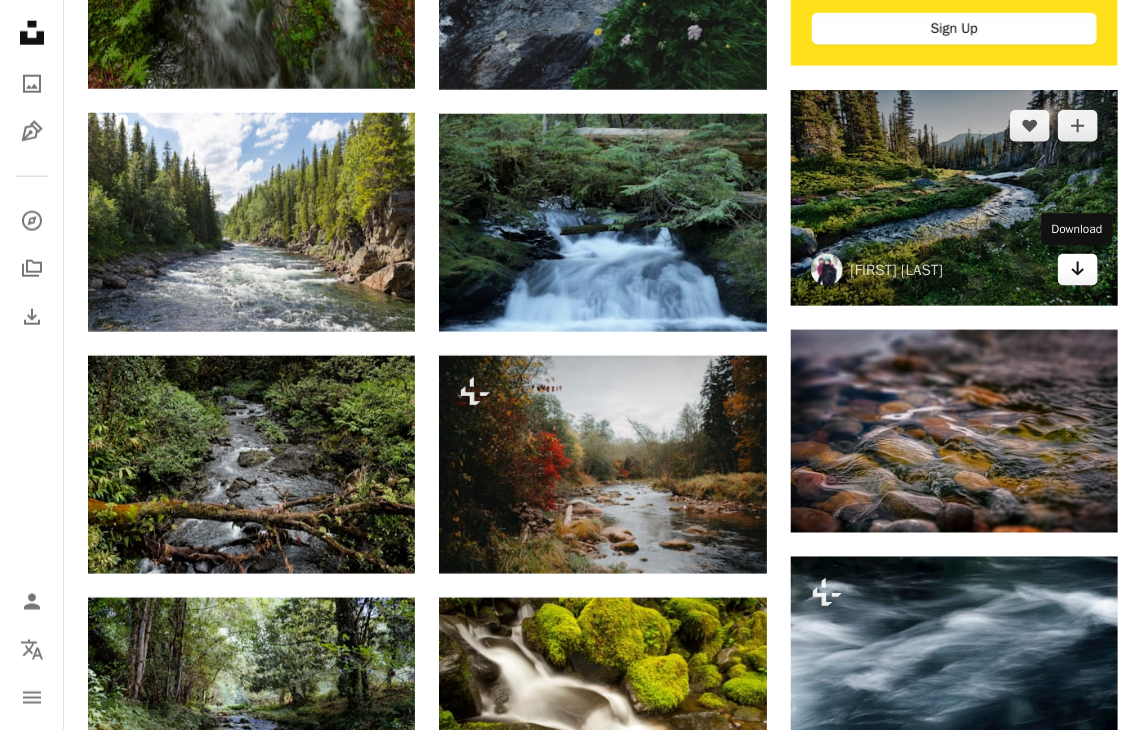 click on "Arrow pointing down" 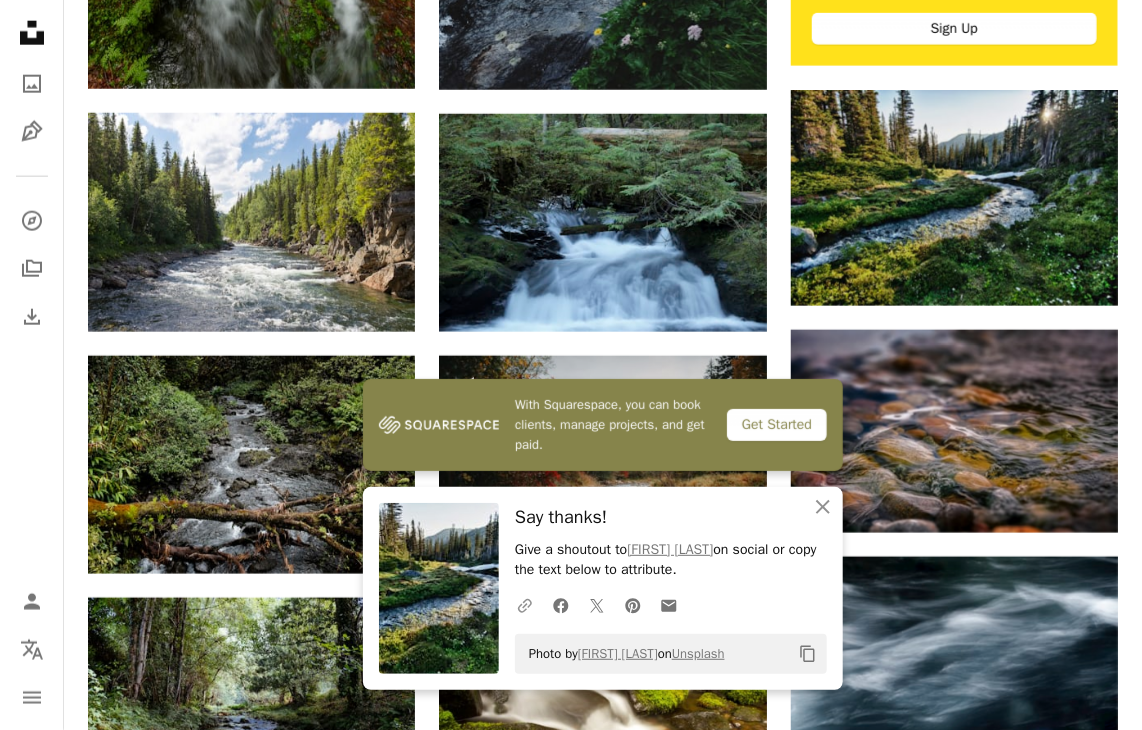 click on "A URL sharing icon (chains)" 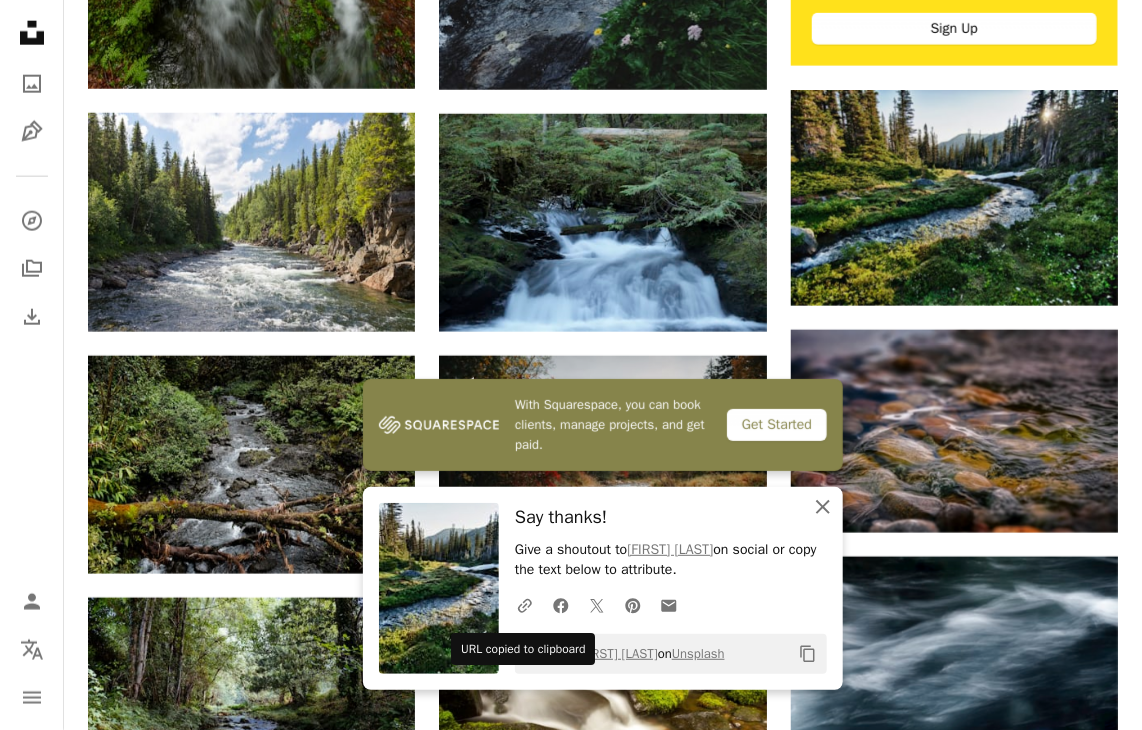 click on "An X shape" 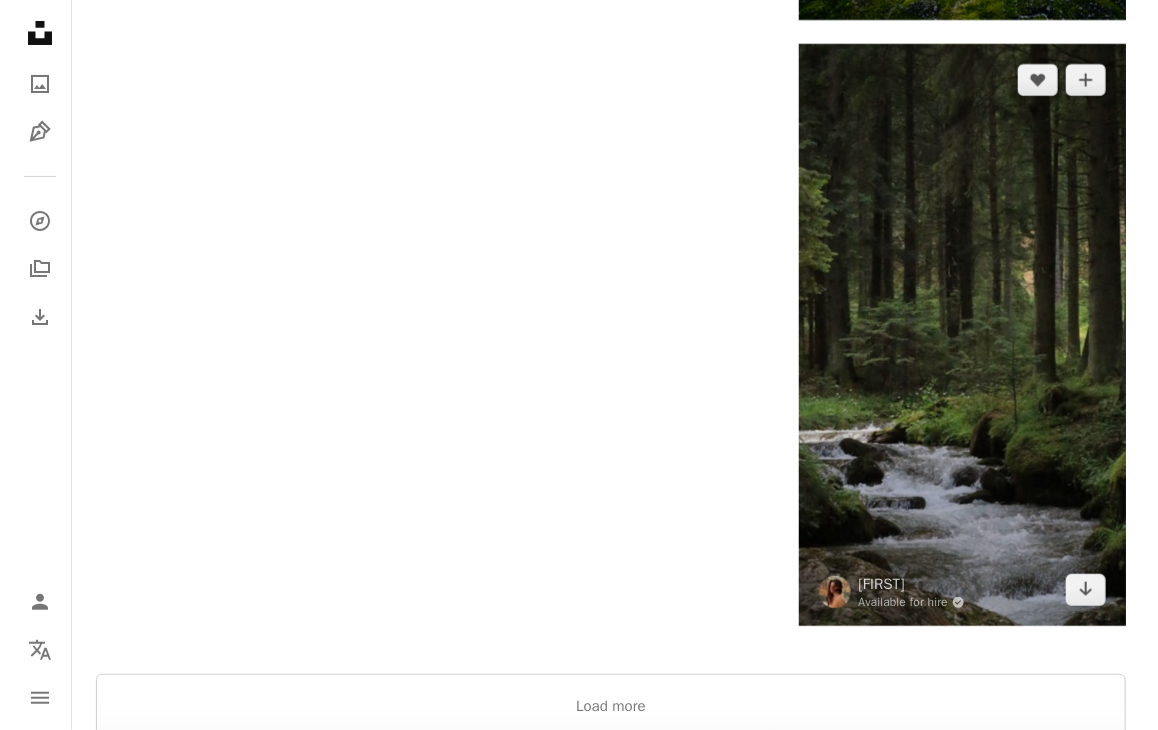 scroll, scrollTop: 2900, scrollLeft: 0, axis: vertical 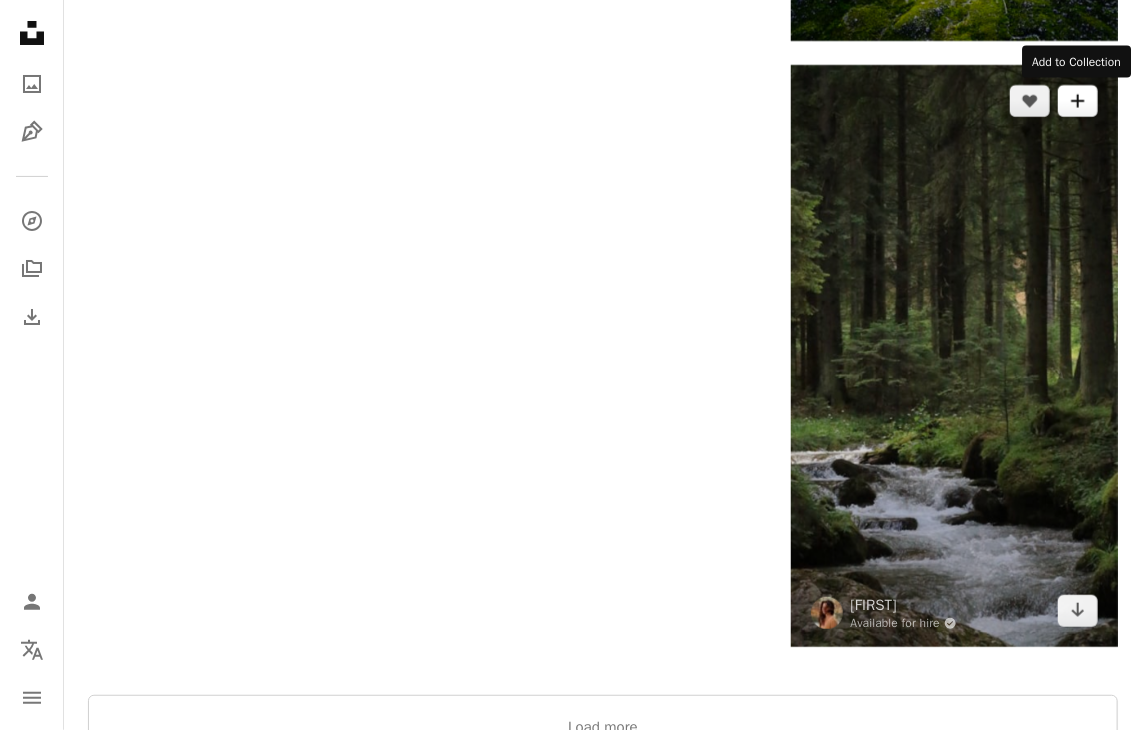 click on "A plus sign" at bounding box center [1078, 101] 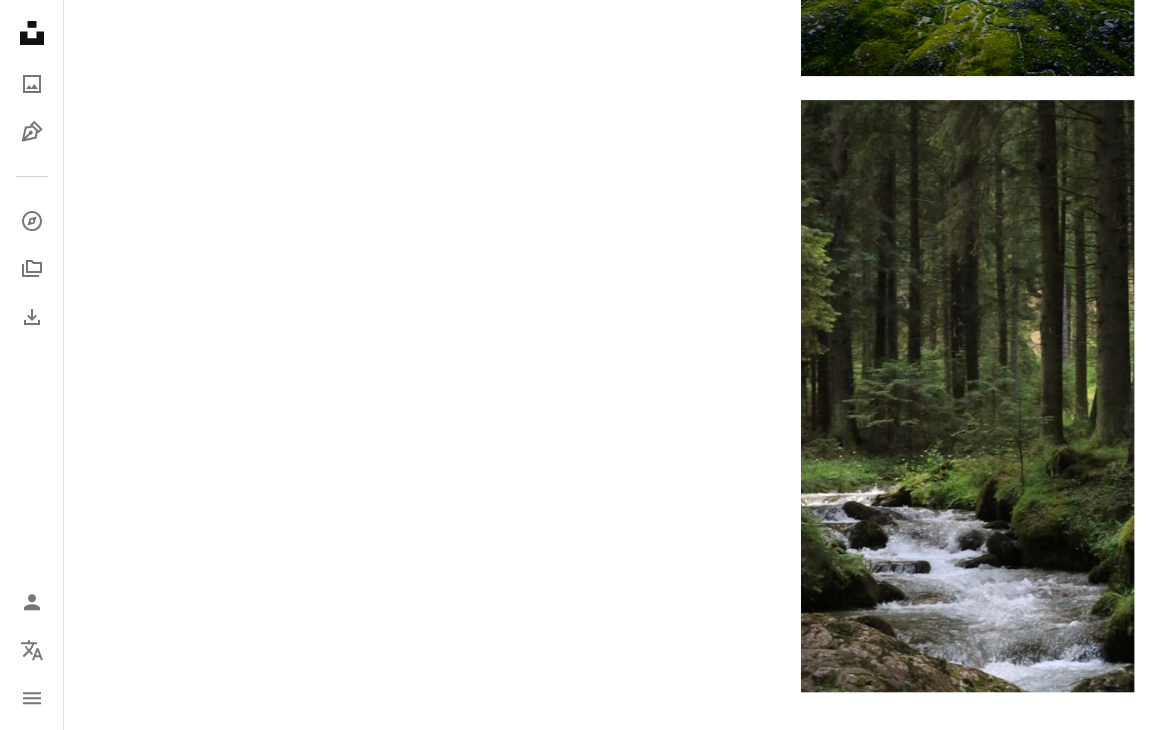 click at bounding box center [269, 1980] 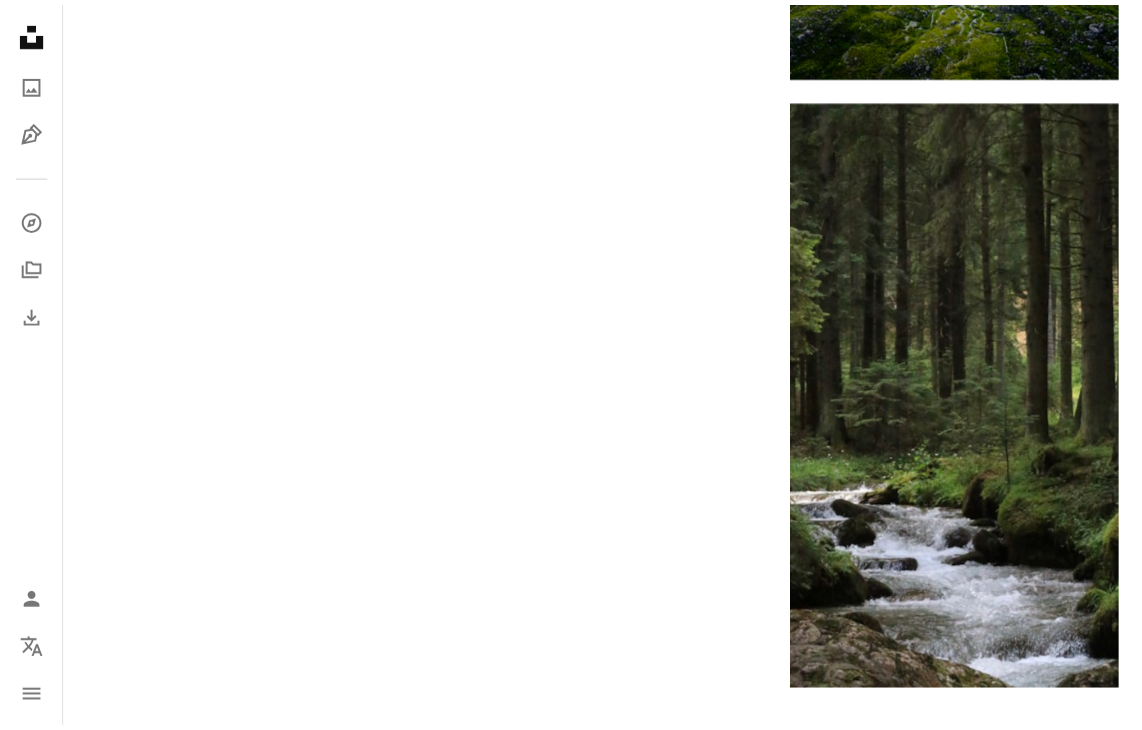 scroll, scrollTop: 111, scrollLeft: 0, axis: vertical 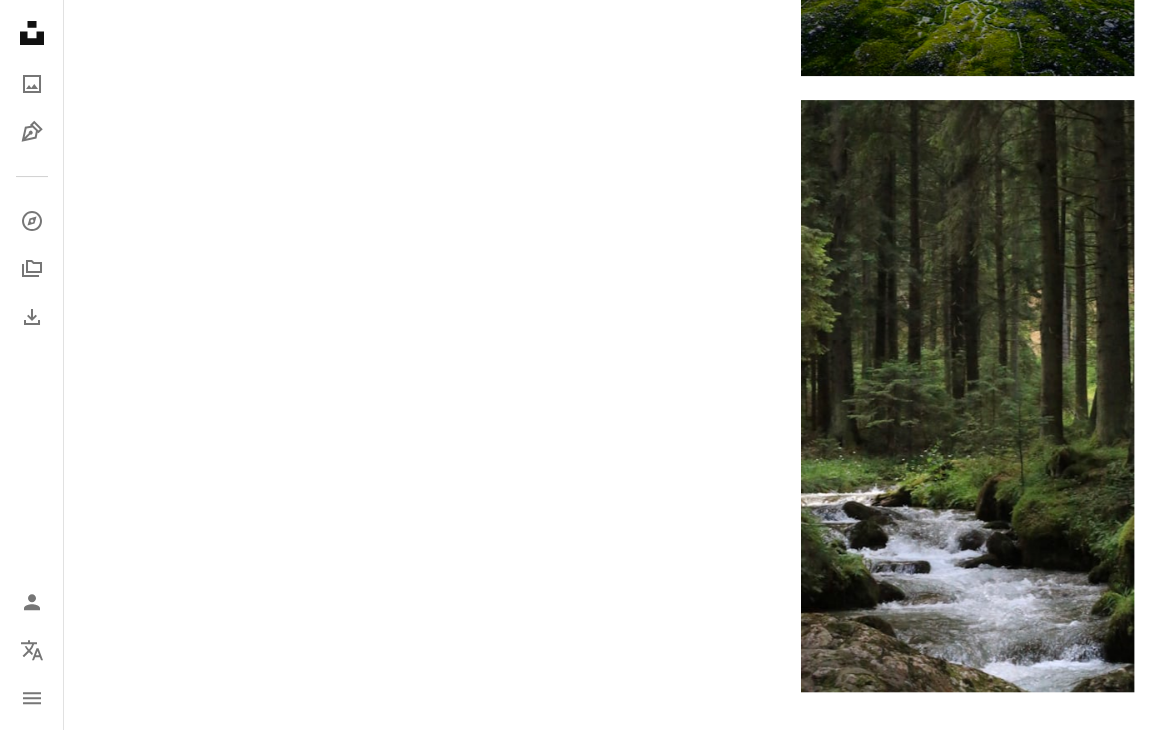 type on "**********" 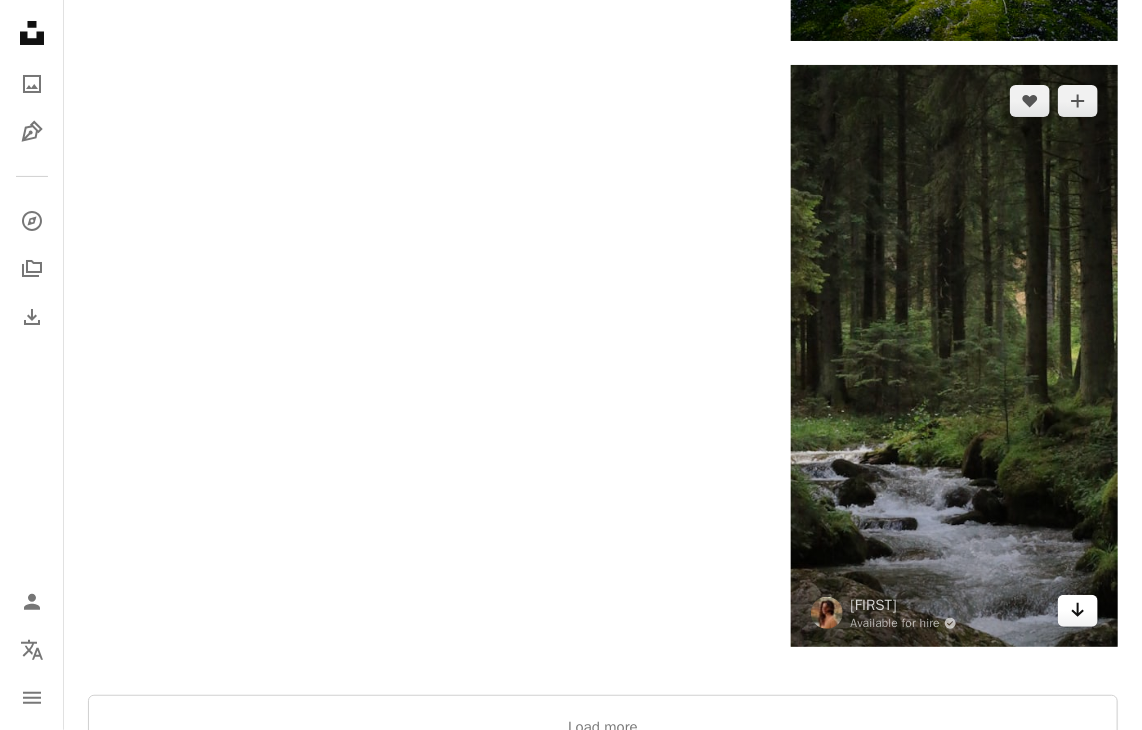 click on "Arrow pointing down" 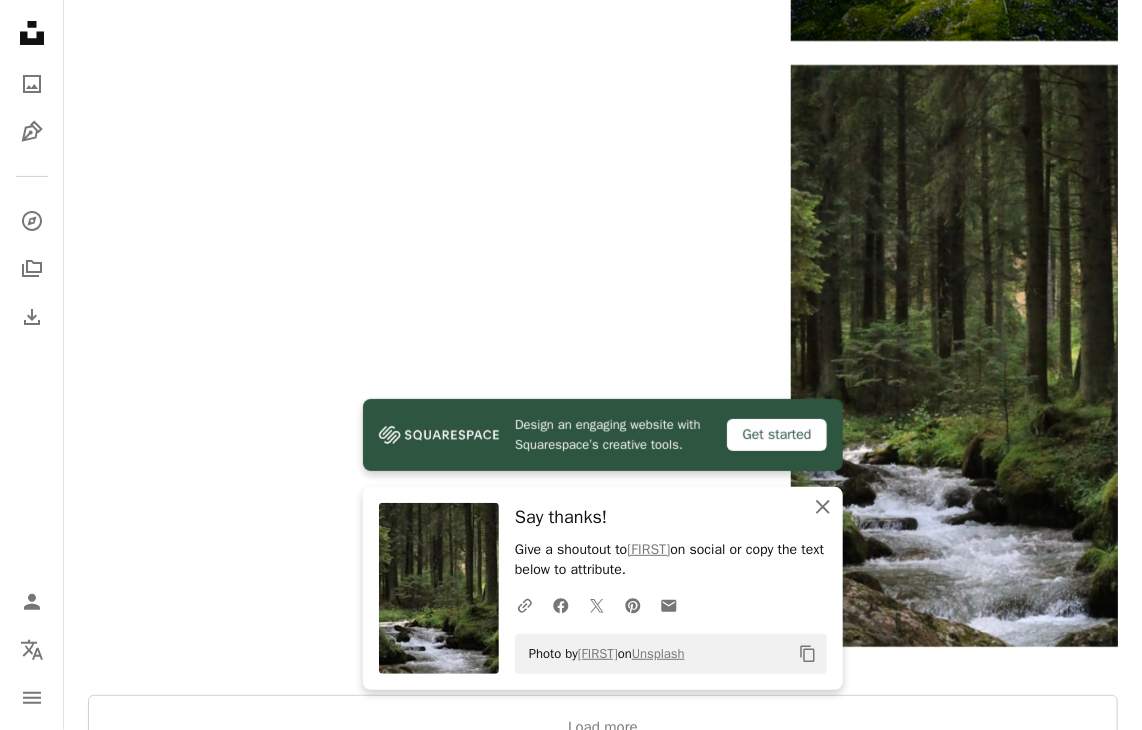 drag, startPoint x: 821, startPoint y: 509, endPoint x: 742, endPoint y: 382, distance: 149.56604 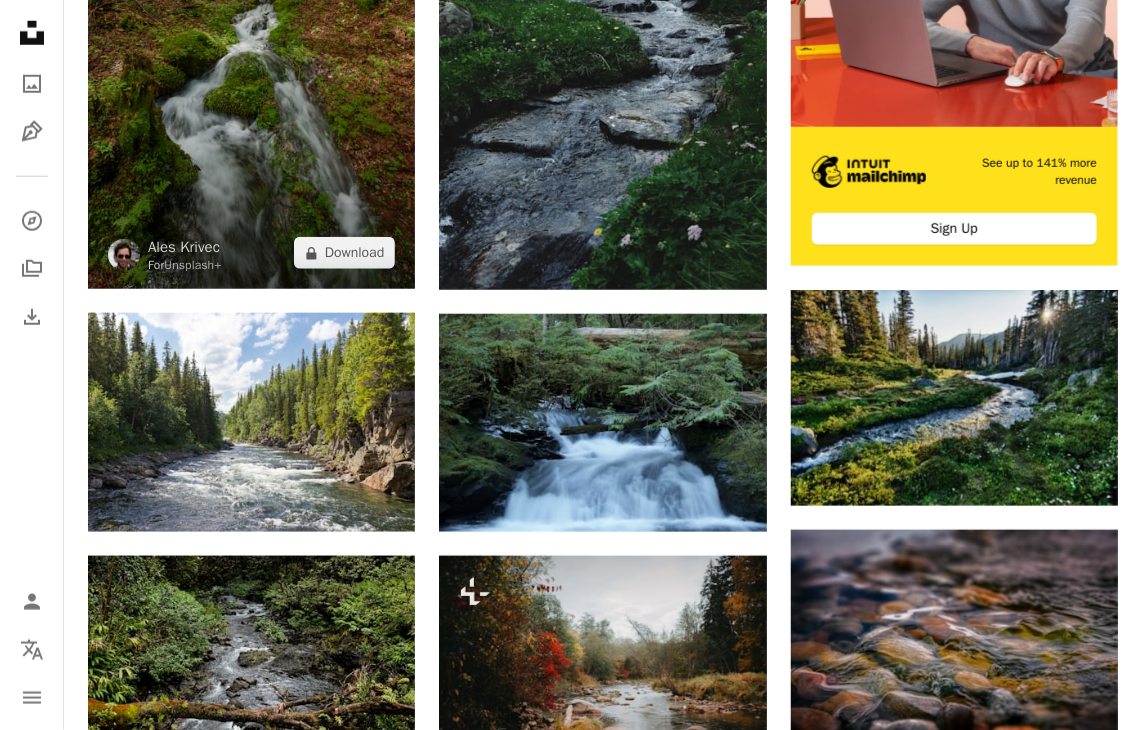 scroll, scrollTop: 0, scrollLeft: 0, axis: both 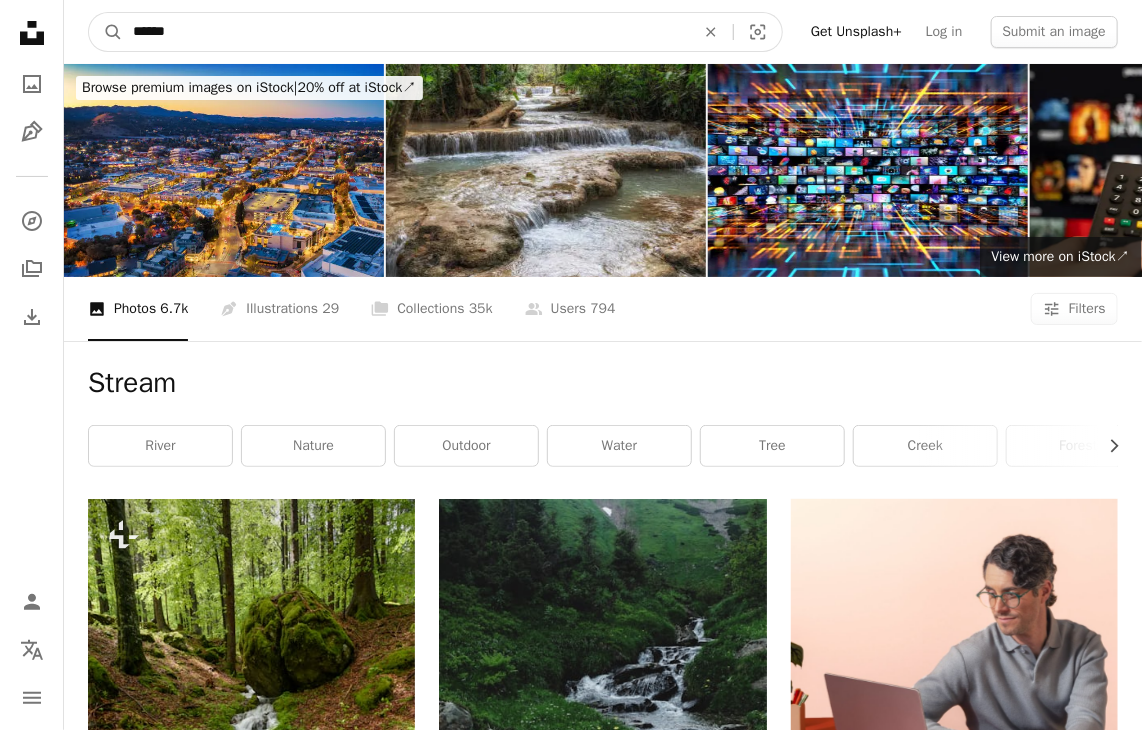 drag, startPoint x: 208, startPoint y: 23, endPoint x: 0, endPoint y: 48, distance: 209.49701 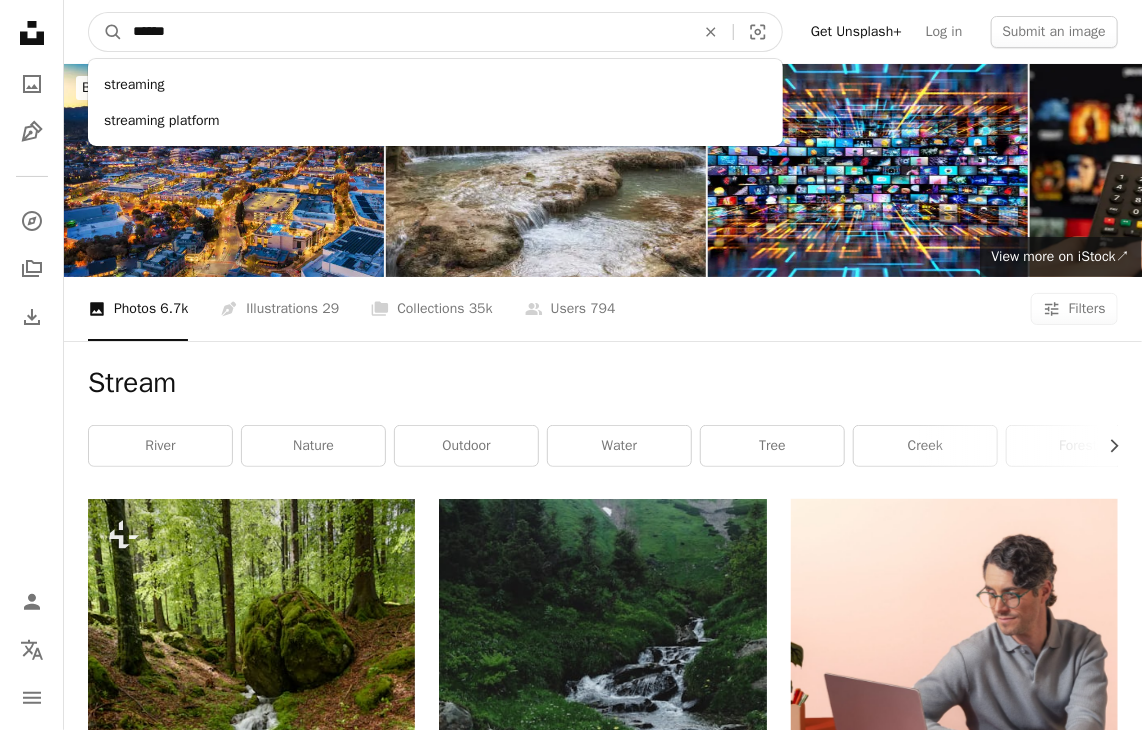 type on "*" 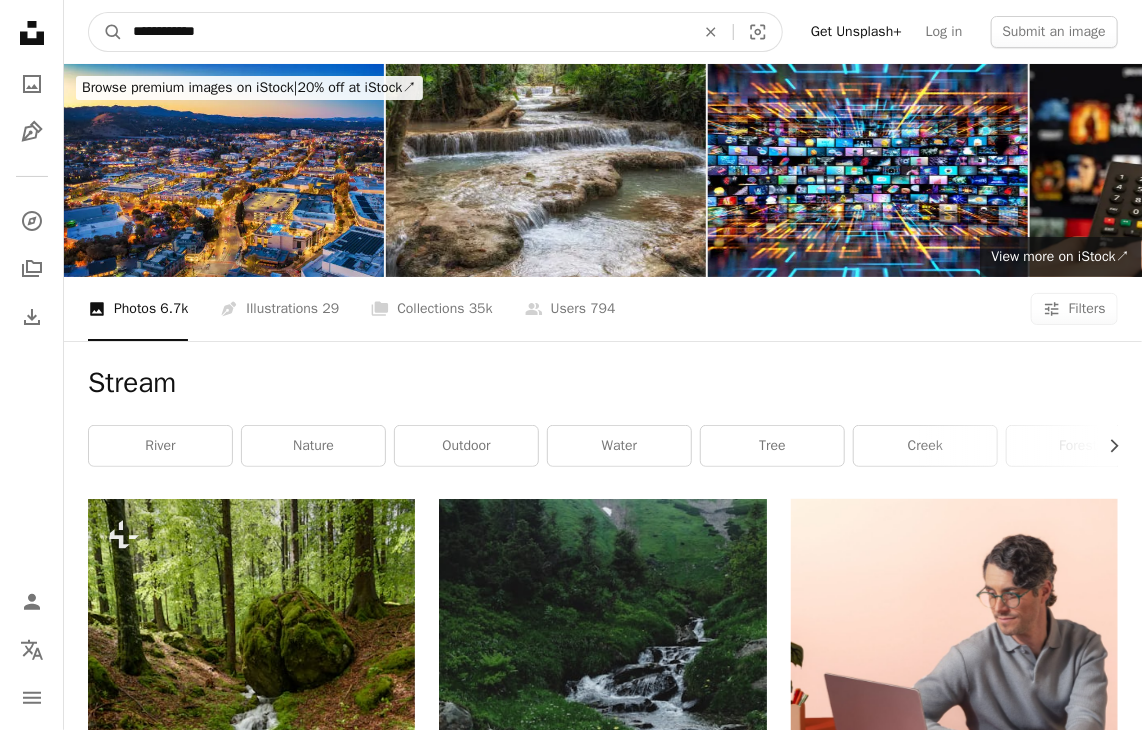 type on "**********" 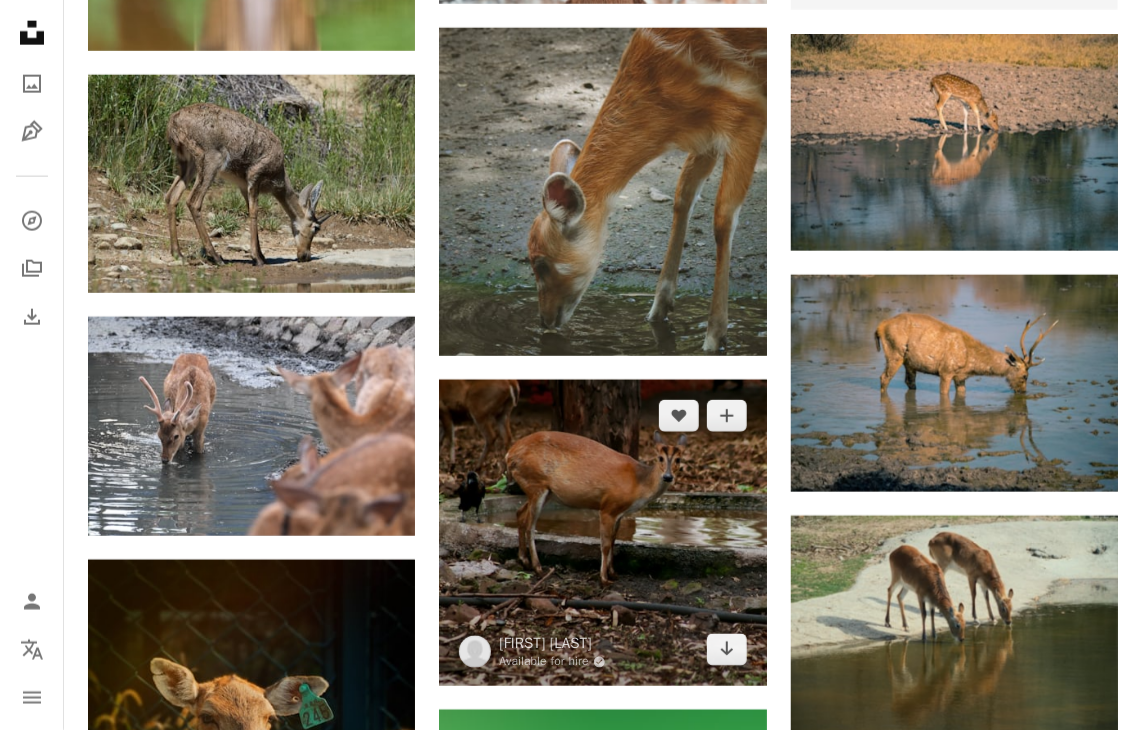 scroll, scrollTop: 900, scrollLeft: 0, axis: vertical 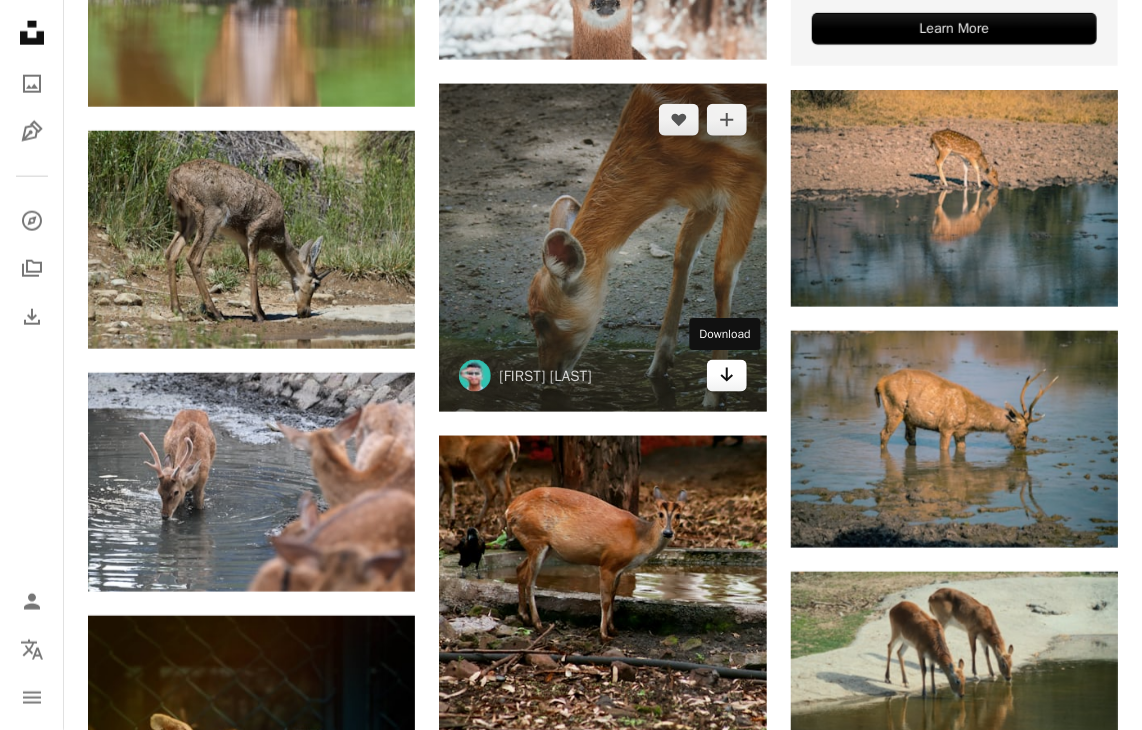 click on "Arrow pointing down" at bounding box center [727, 376] 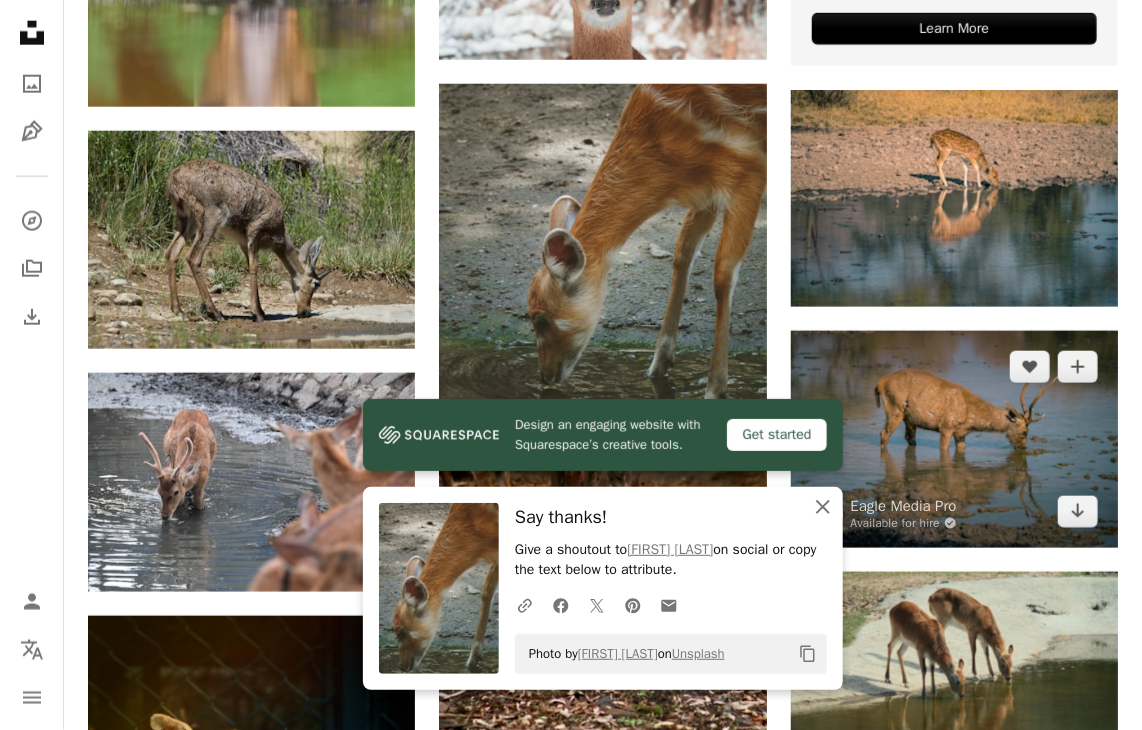 drag, startPoint x: 830, startPoint y: 513, endPoint x: 1060, endPoint y: 342, distance: 286.6025 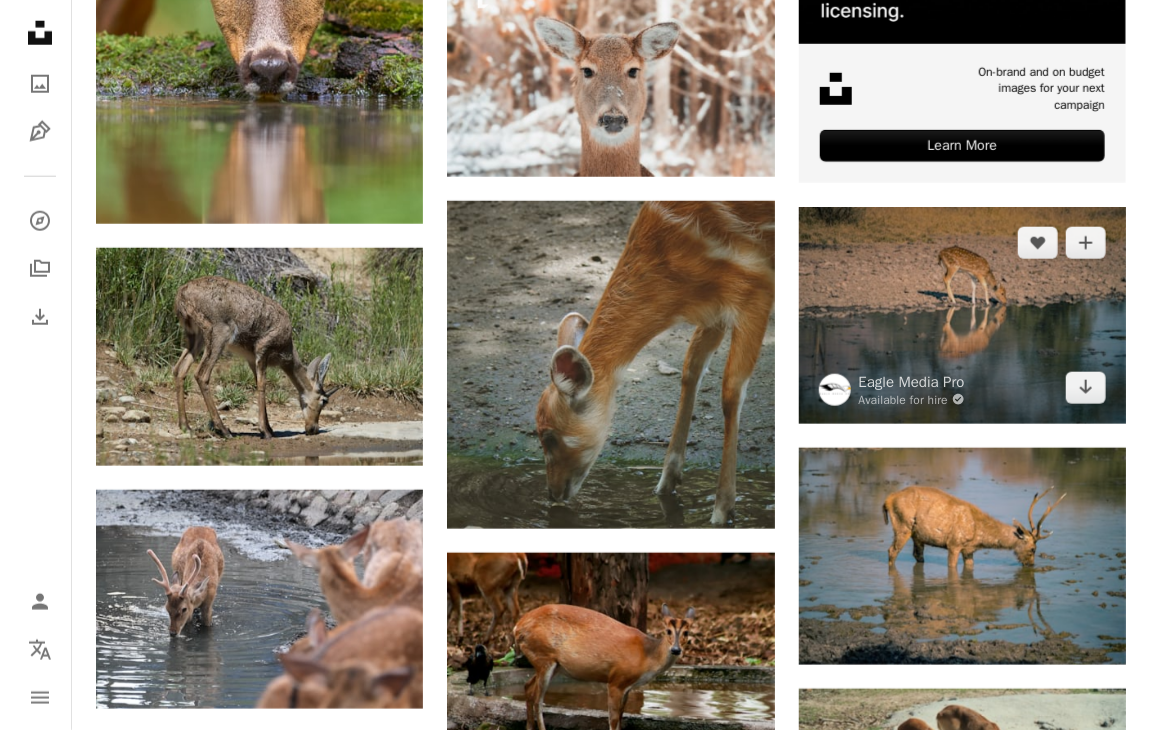 scroll, scrollTop: 800, scrollLeft: 0, axis: vertical 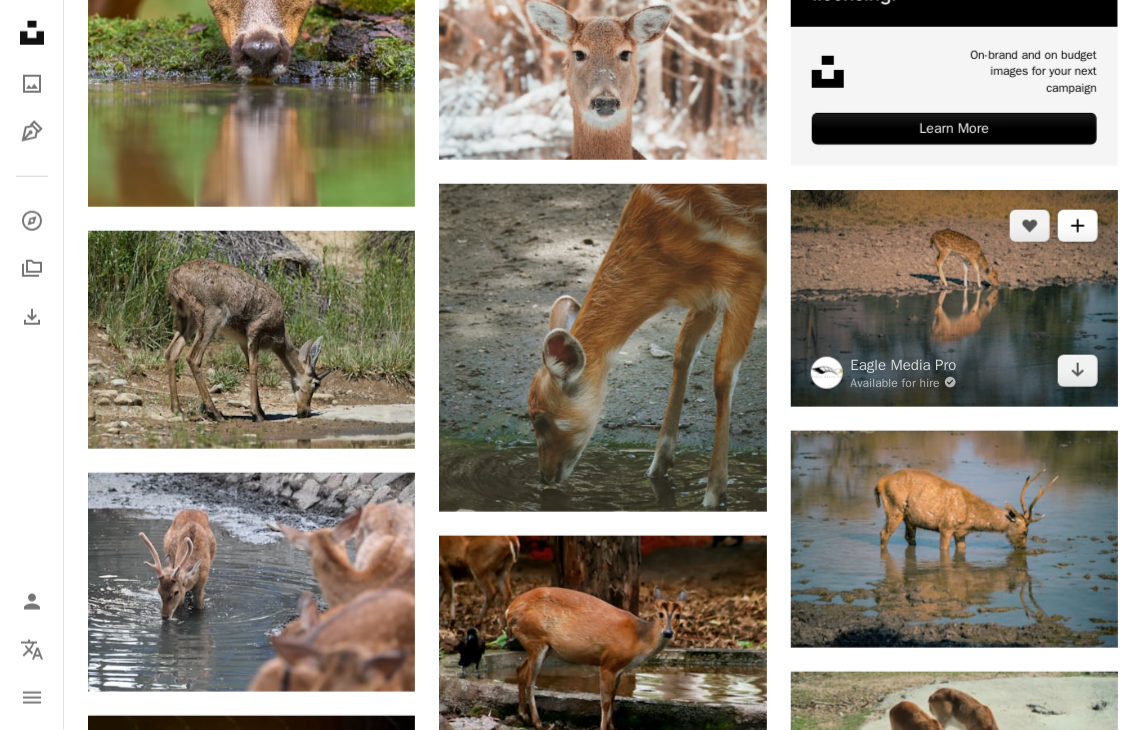 click on "A plus sign" 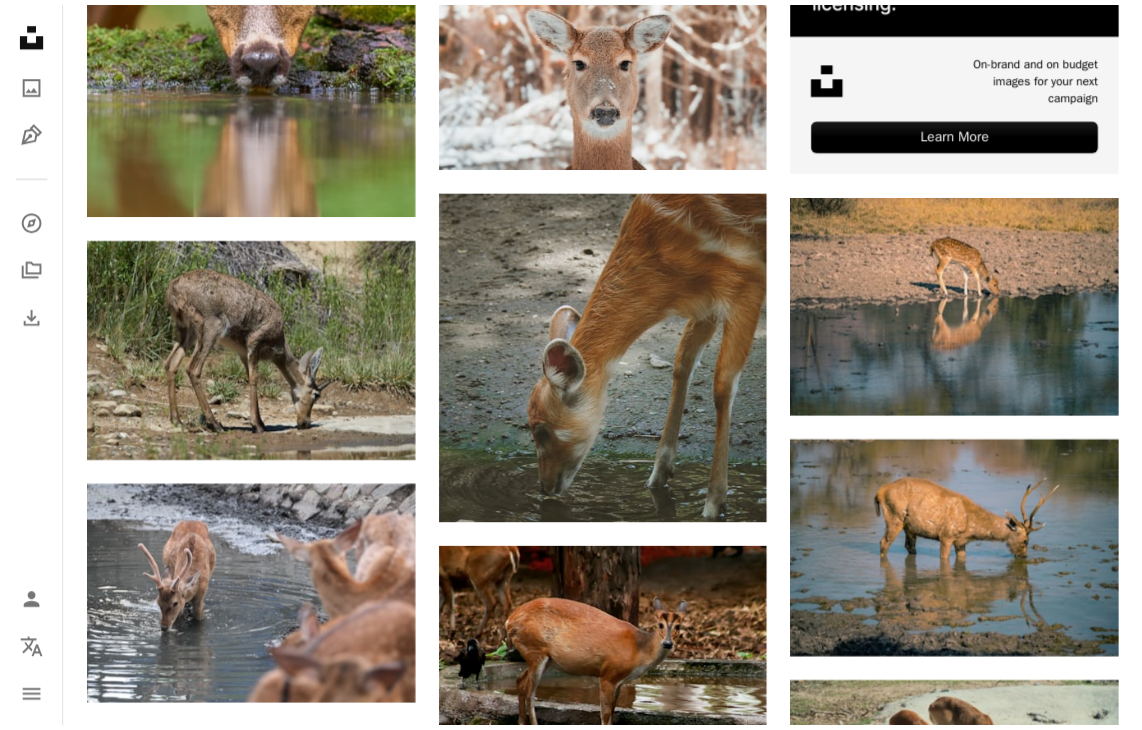 scroll, scrollTop: 111, scrollLeft: 0, axis: vertical 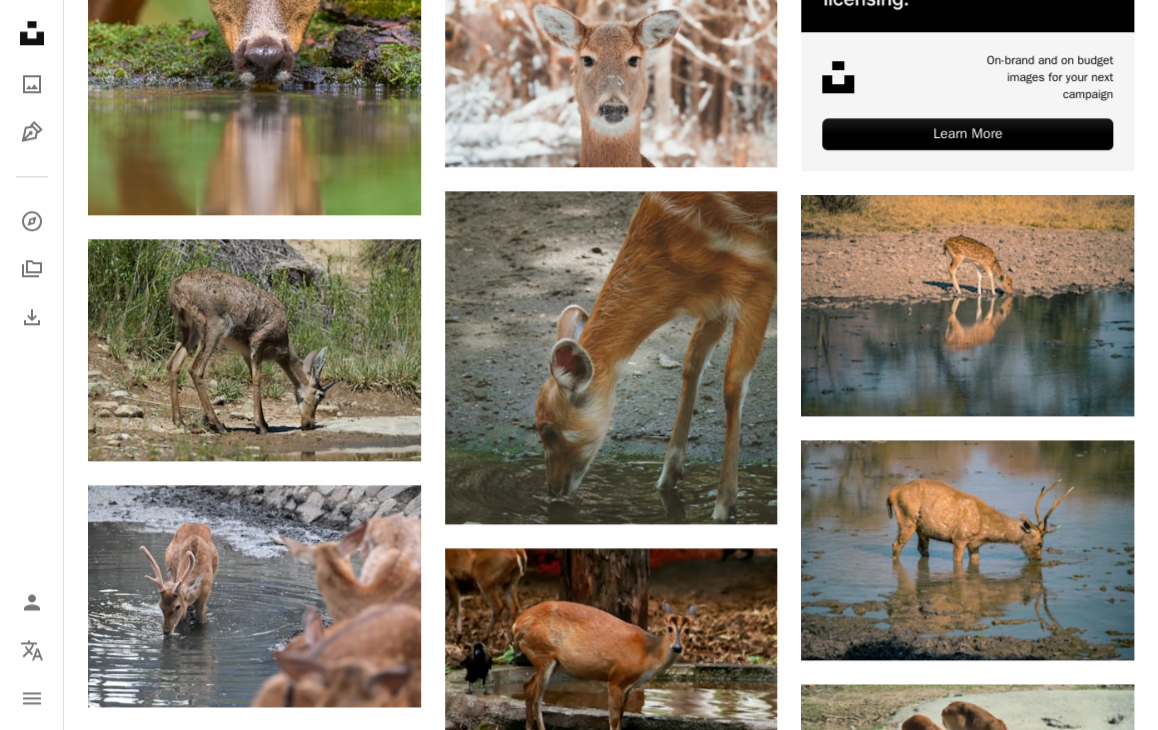 click on "An X shape" at bounding box center [20, 20] 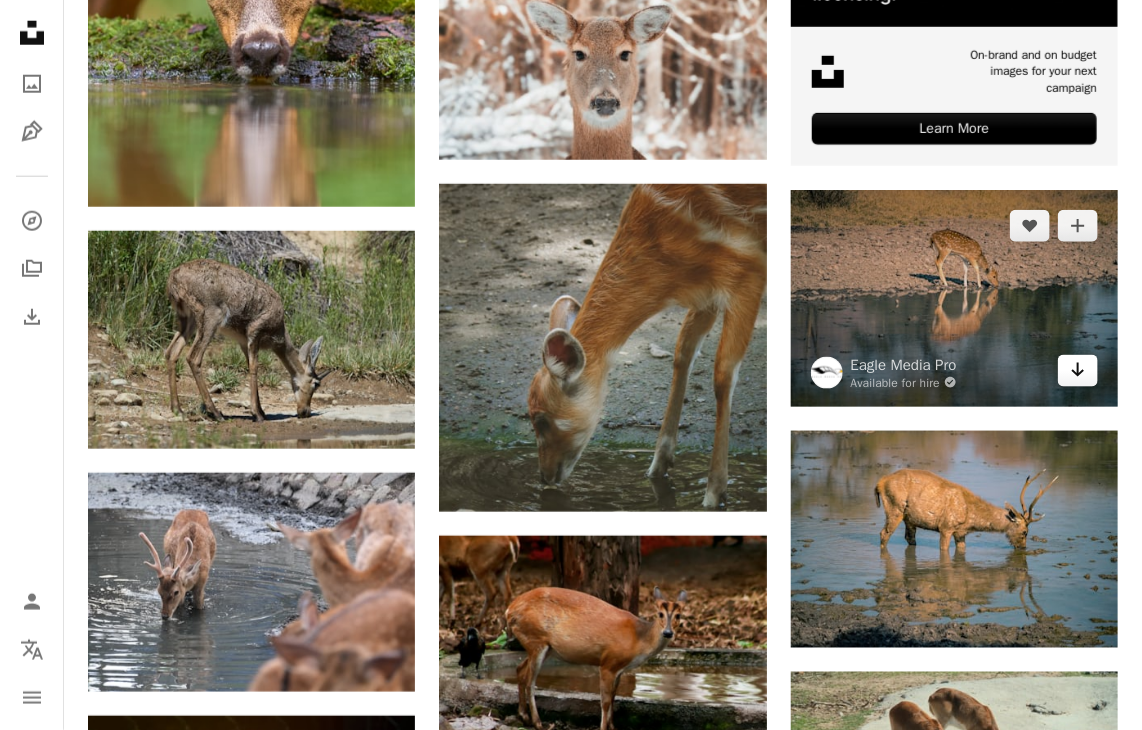 click on "Arrow pointing down" 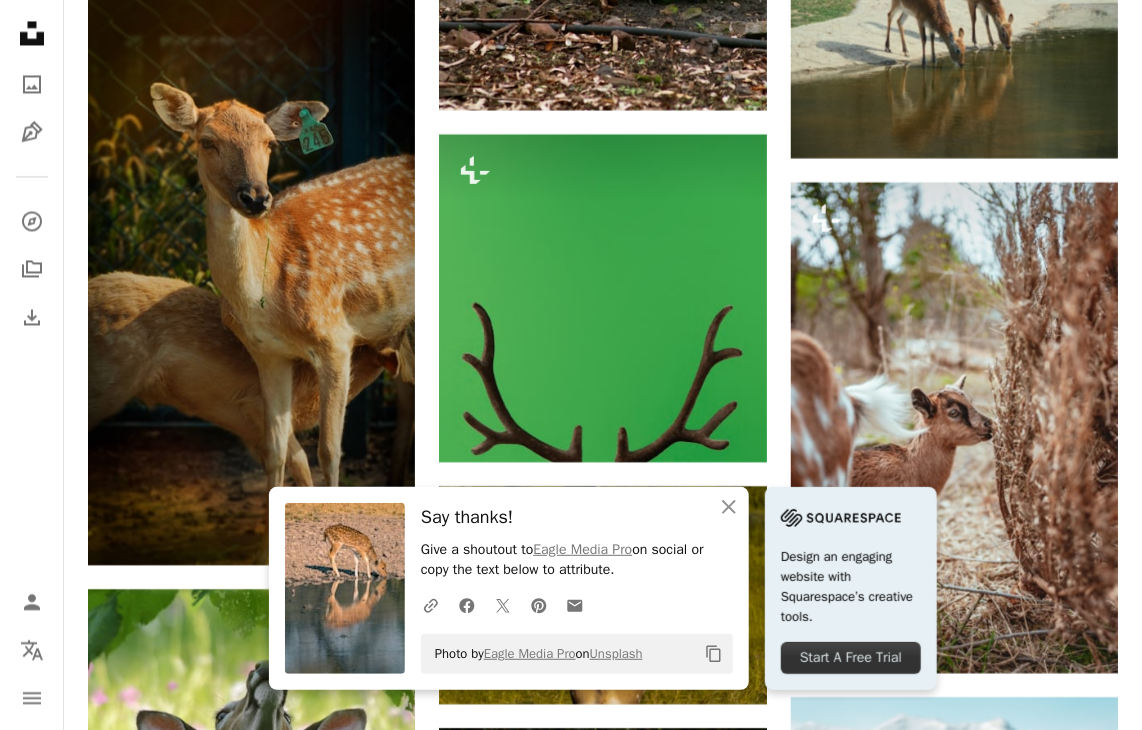 scroll, scrollTop: 1800, scrollLeft: 0, axis: vertical 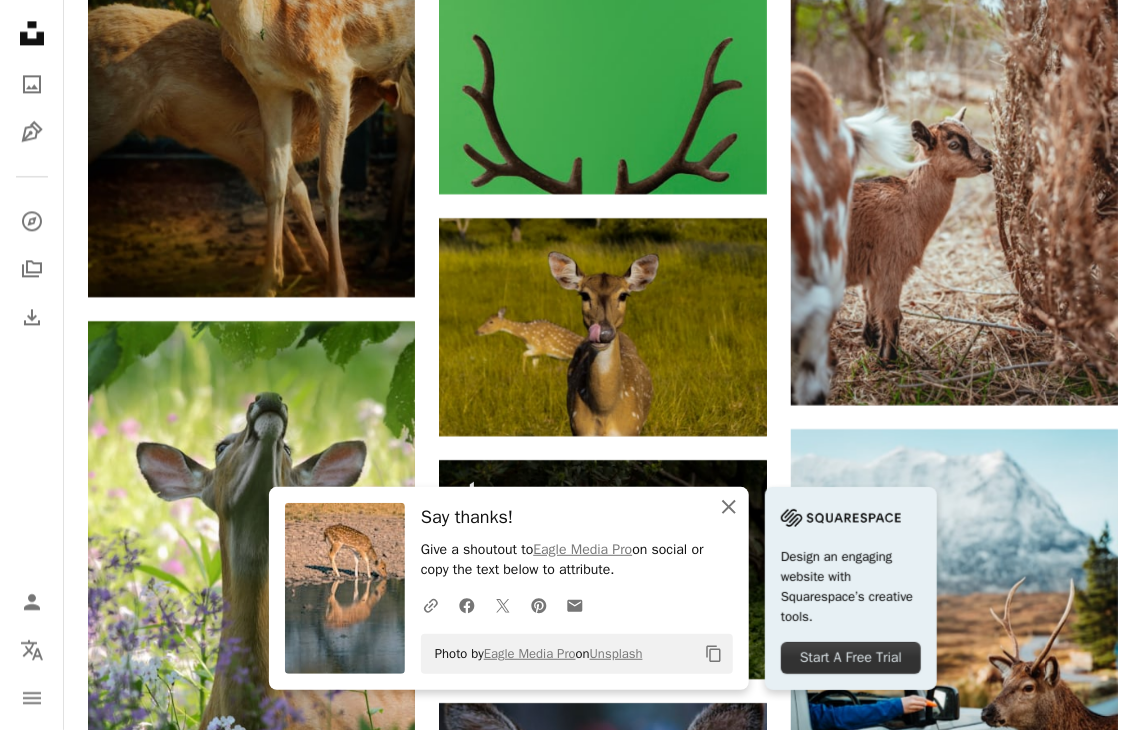 click 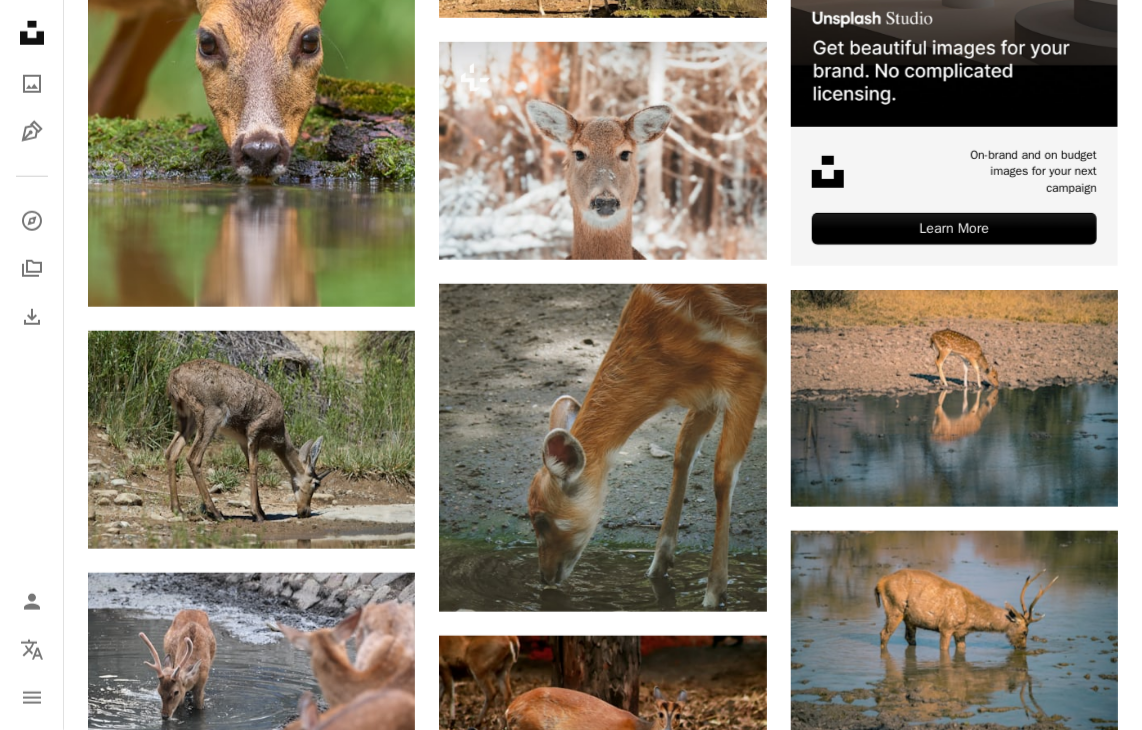 scroll, scrollTop: 0, scrollLeft: 0, axis: both 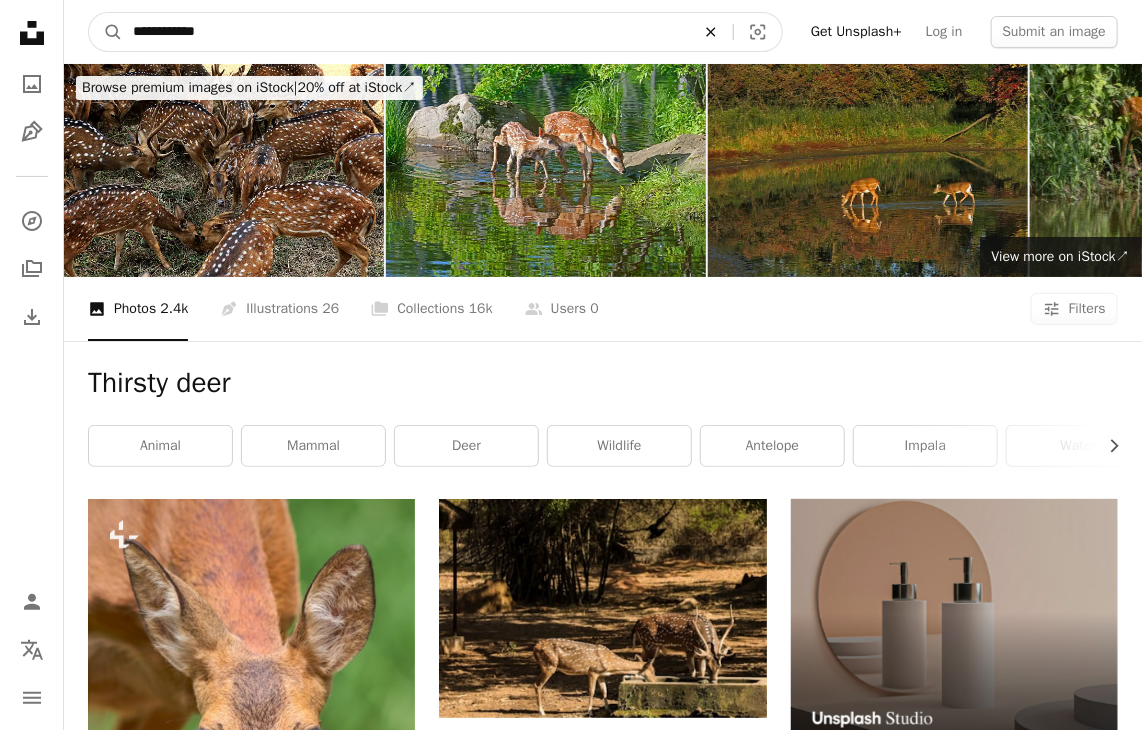 click on "An X shape" 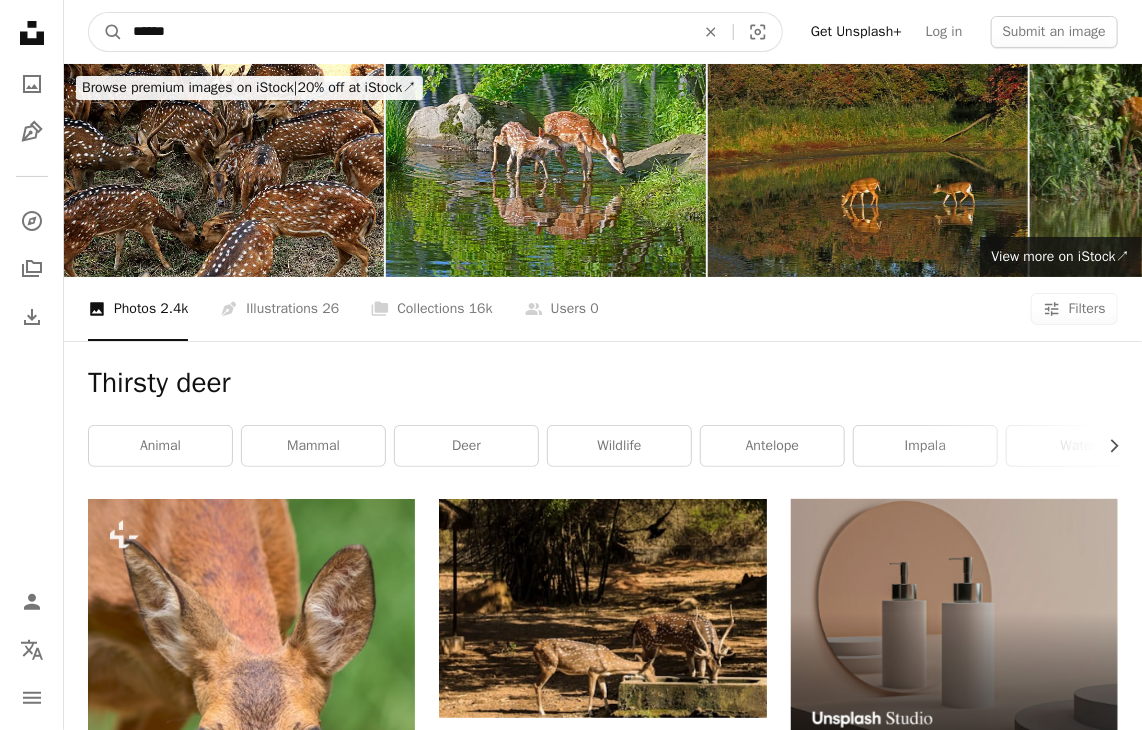type on "*******" 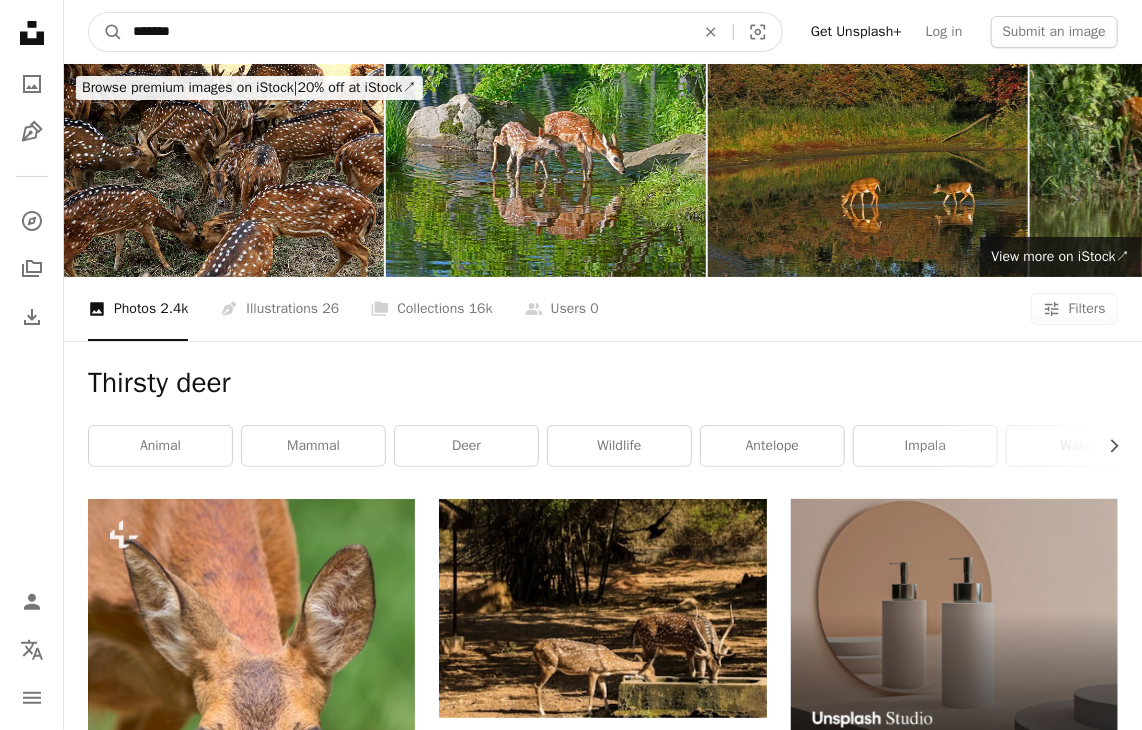 click on "A magnifying glass" at bounding box center [106, 32] 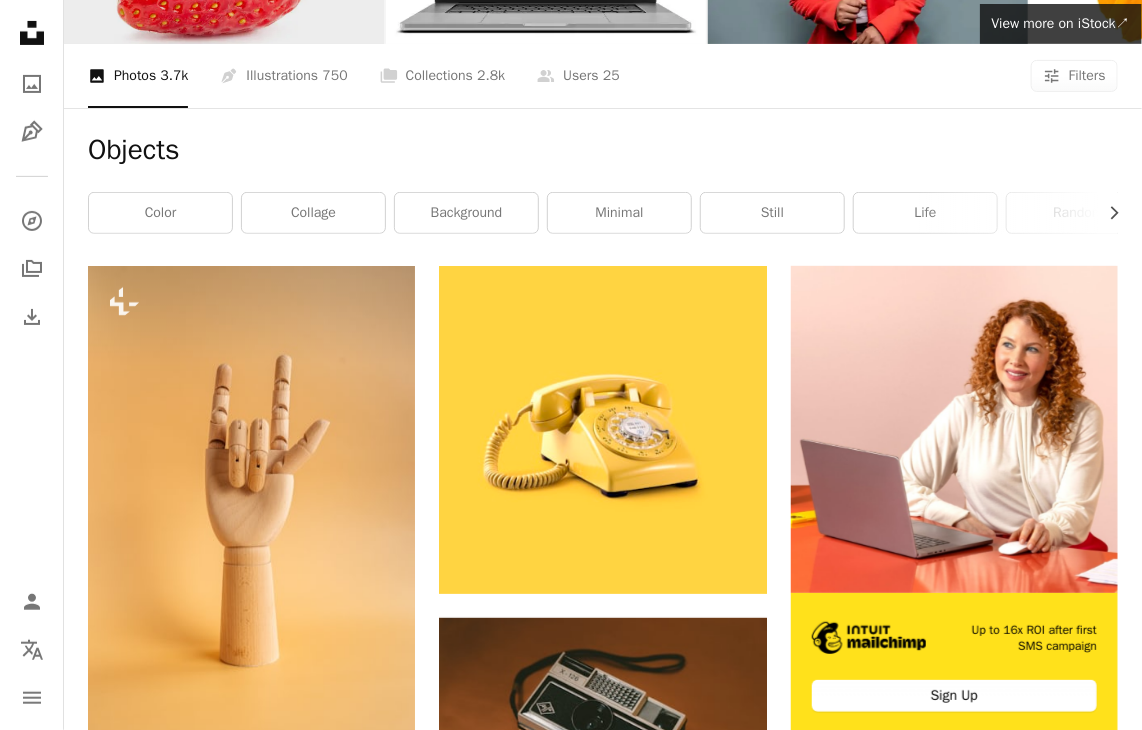 scroll, scrollTop: 0, scrollLeft: 0, axis: both 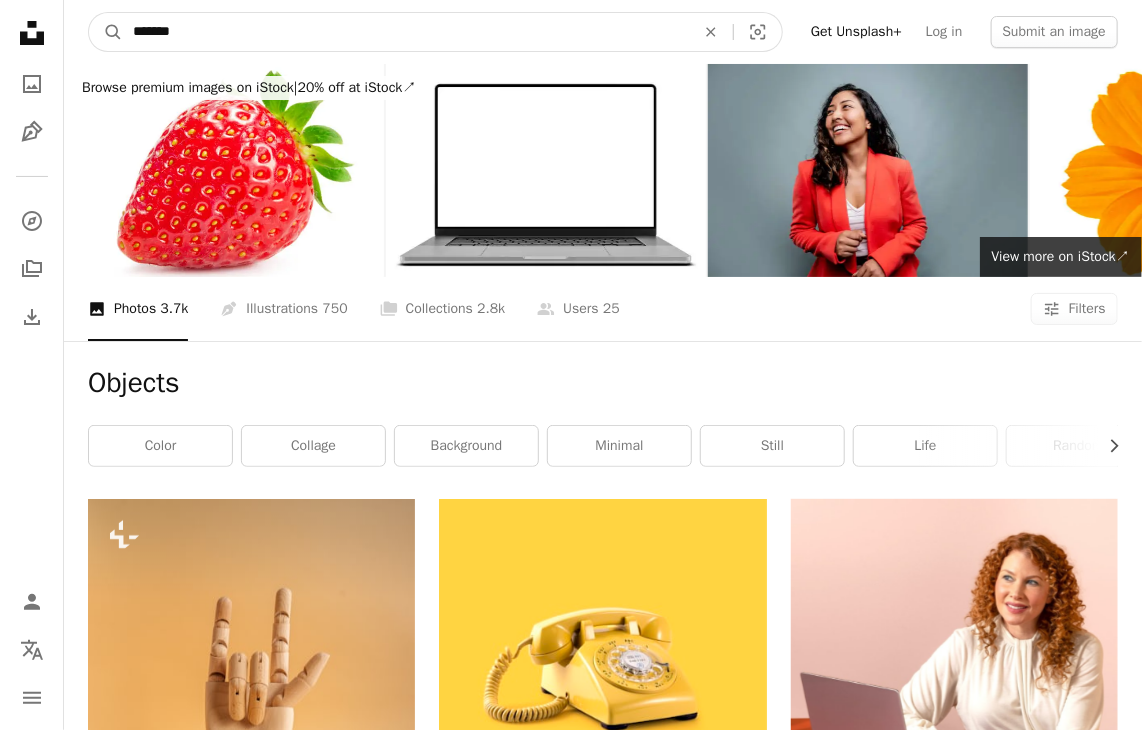 drag, startPoint x: 204, startPoint y: 29, endPoint x: 0, endPoint y: 33, distance: 204.03922 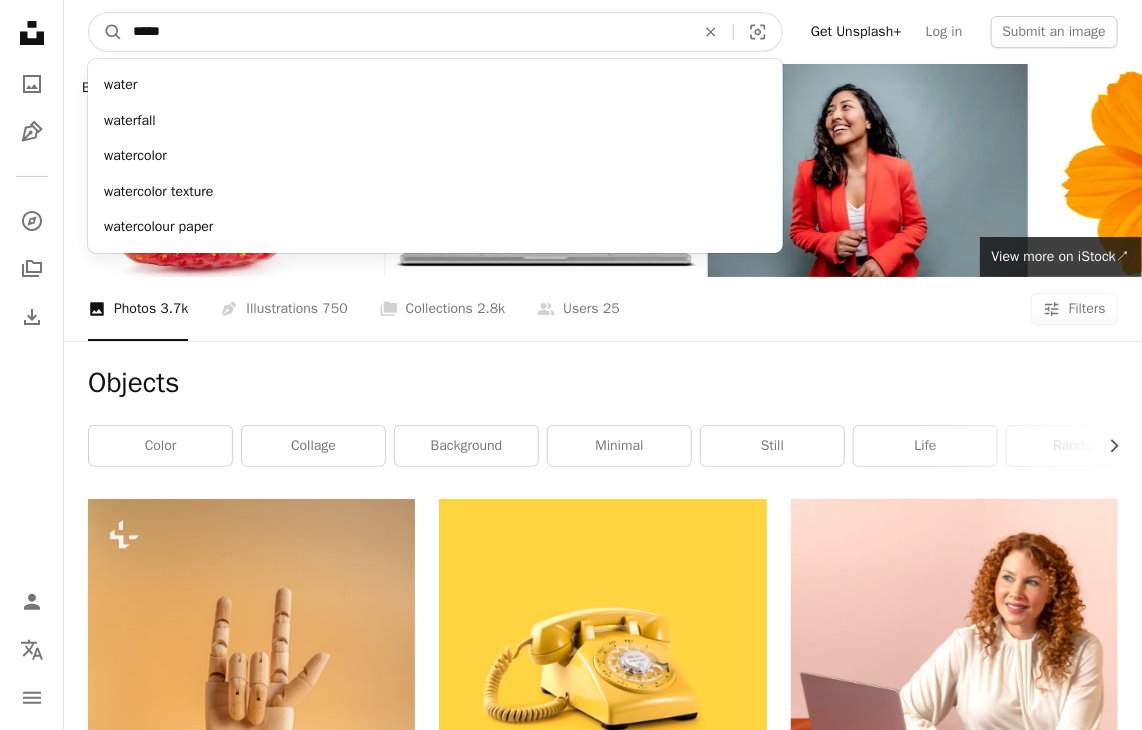 type on "*****" 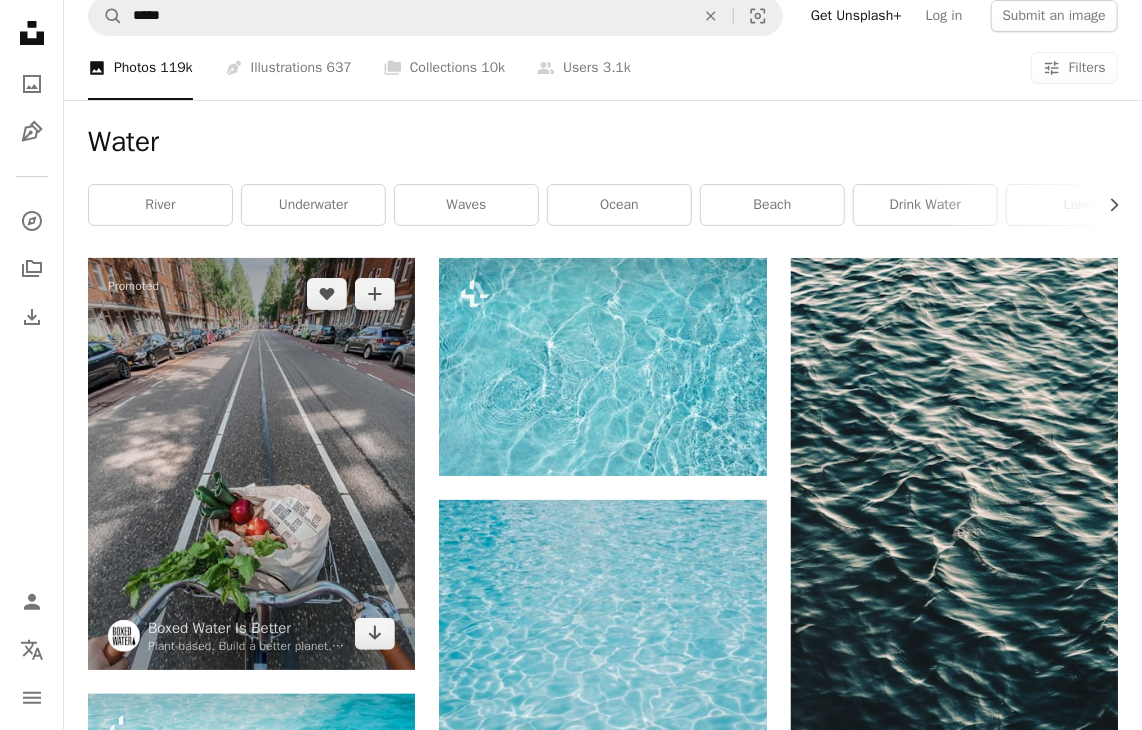 scroll, scrollTop: 0, scrollLeft: 0, axis: both 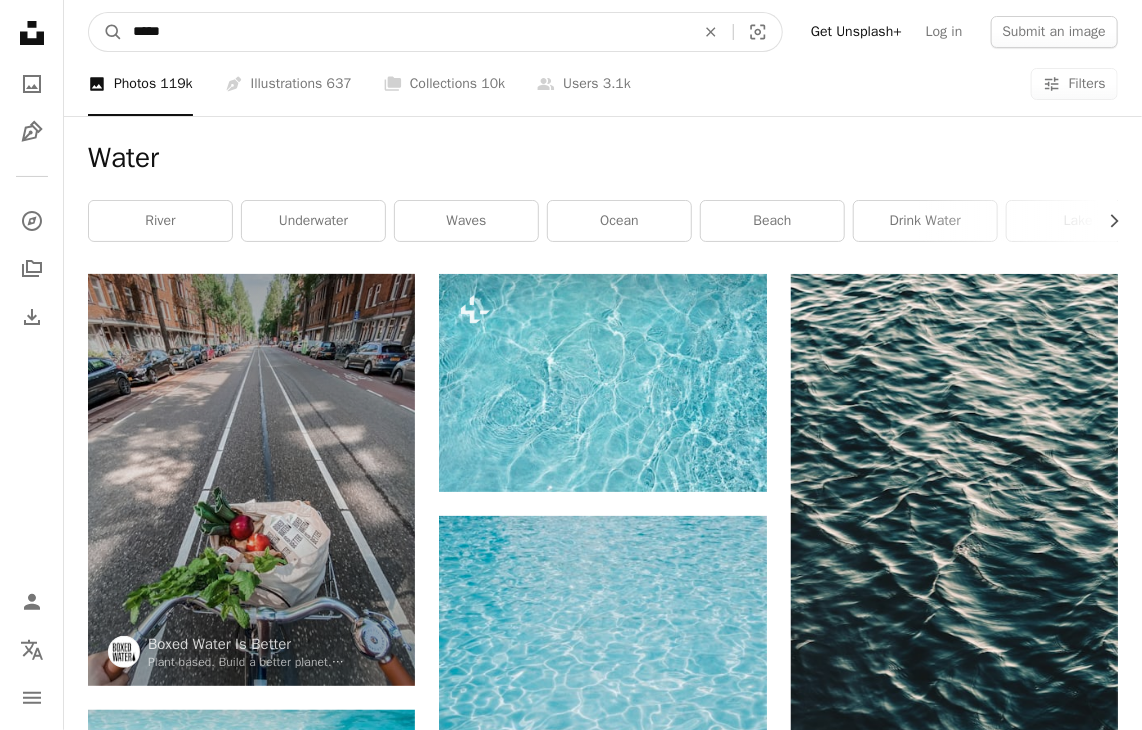 drag, startPoint x: 210, startPoint y: 21, endPoint x: 15, endPoint y: 40, distance: 195.92346 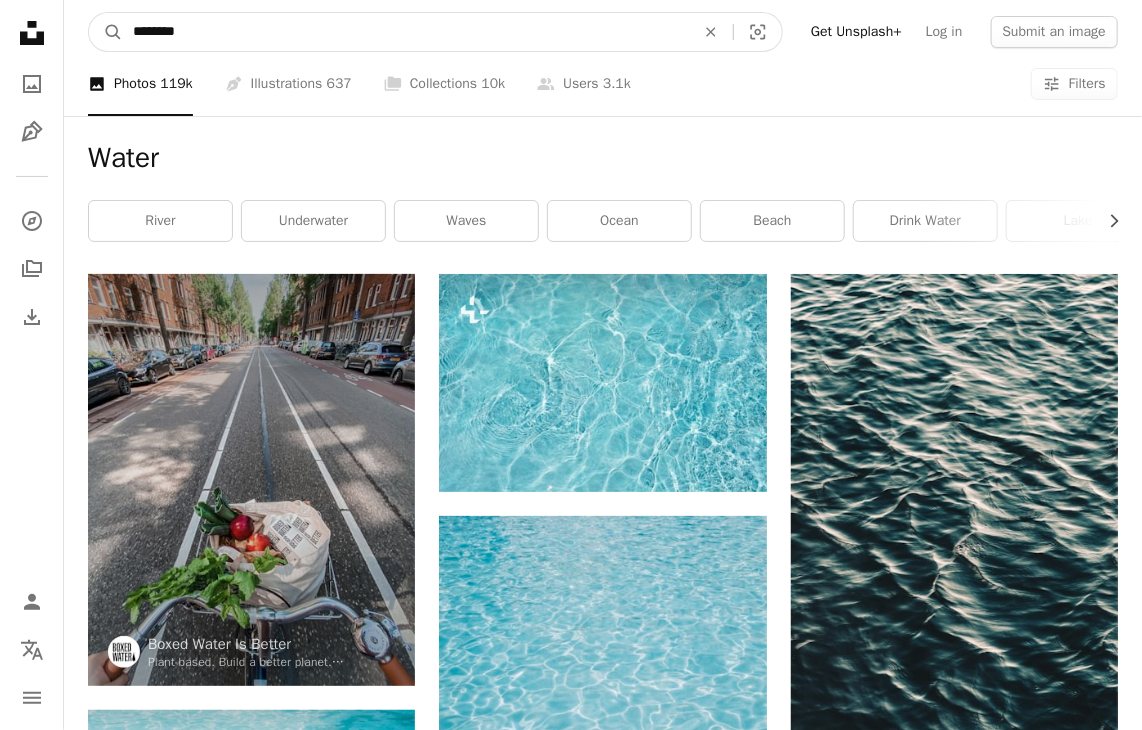 type on "*******" 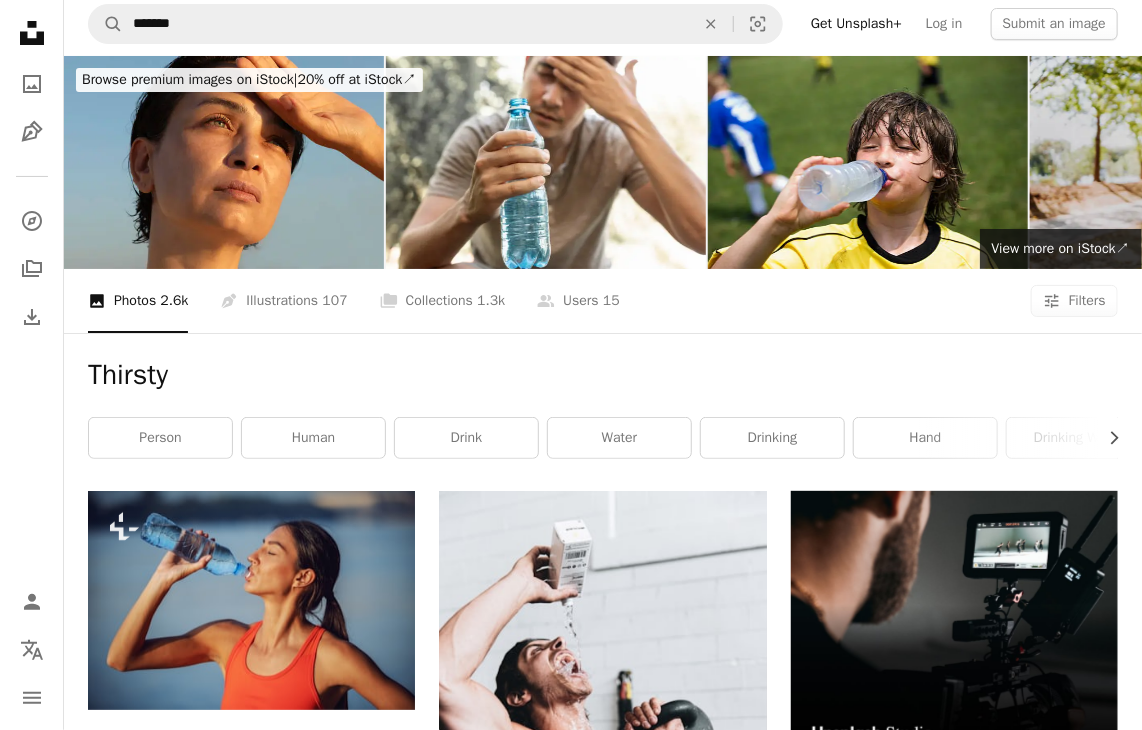 scroll, scrollTop: 0, scrollLeft: 0, axis: both 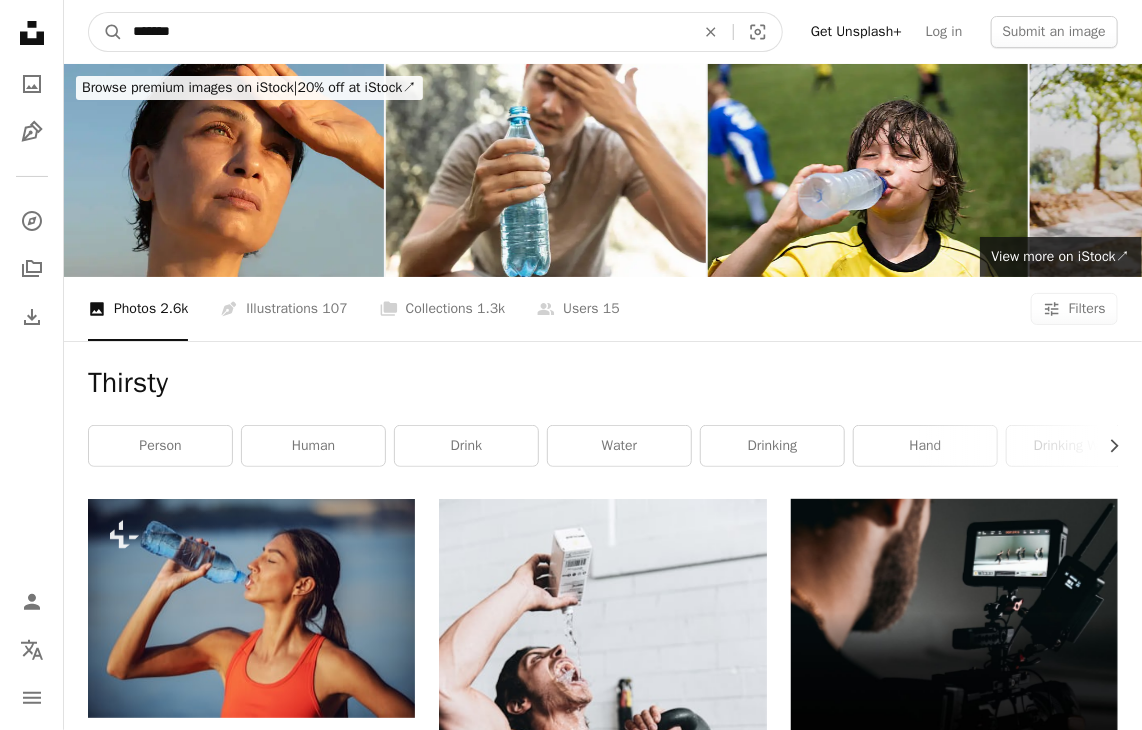 drag, startPoint x: 187, startPoint y: 35, endPoint x: 66, endPoint y: 35, distance: 121 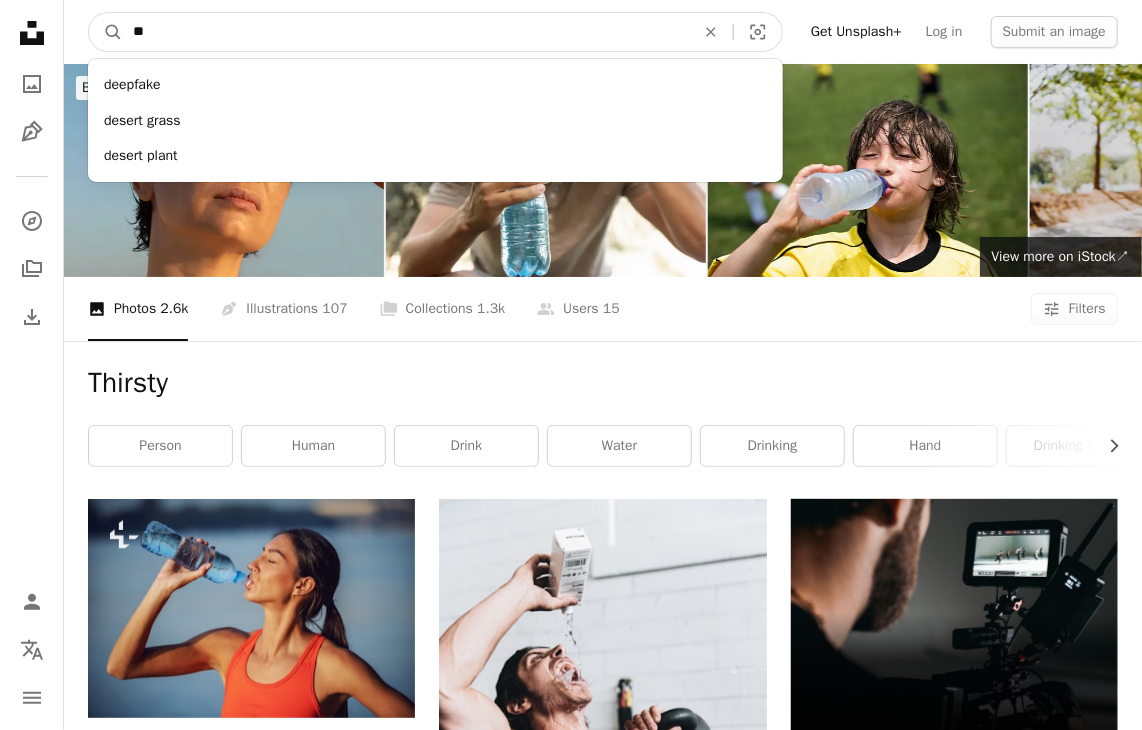 type on "*" 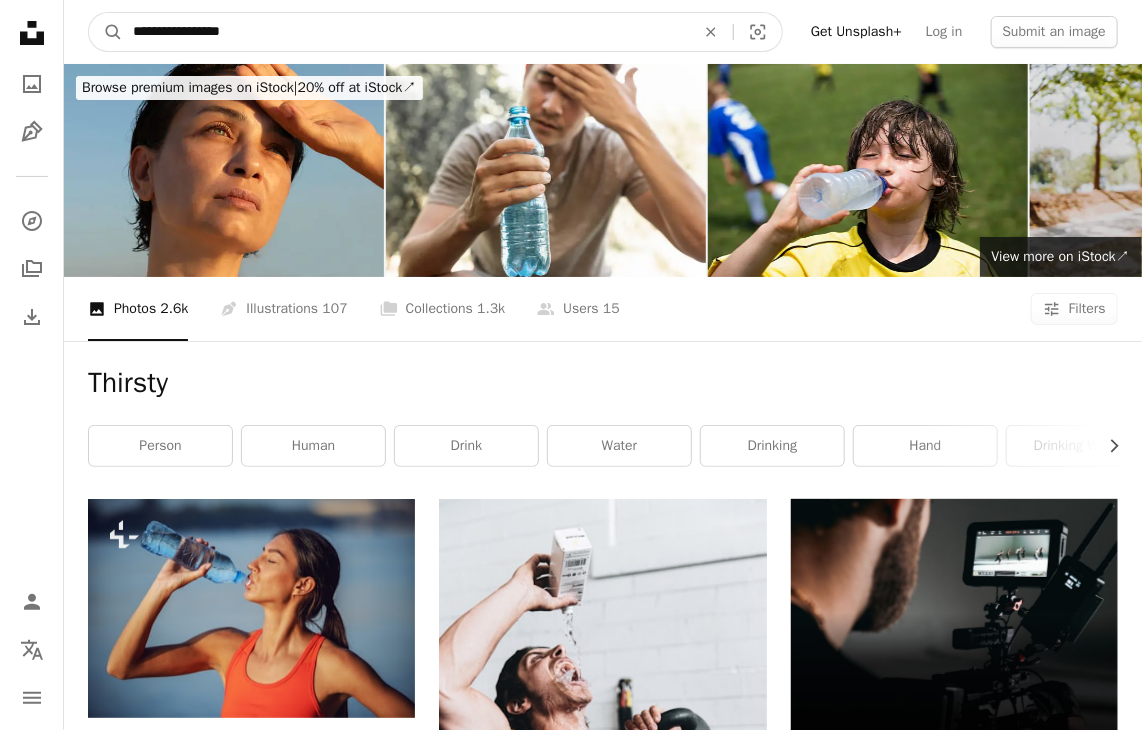 type on "**********" 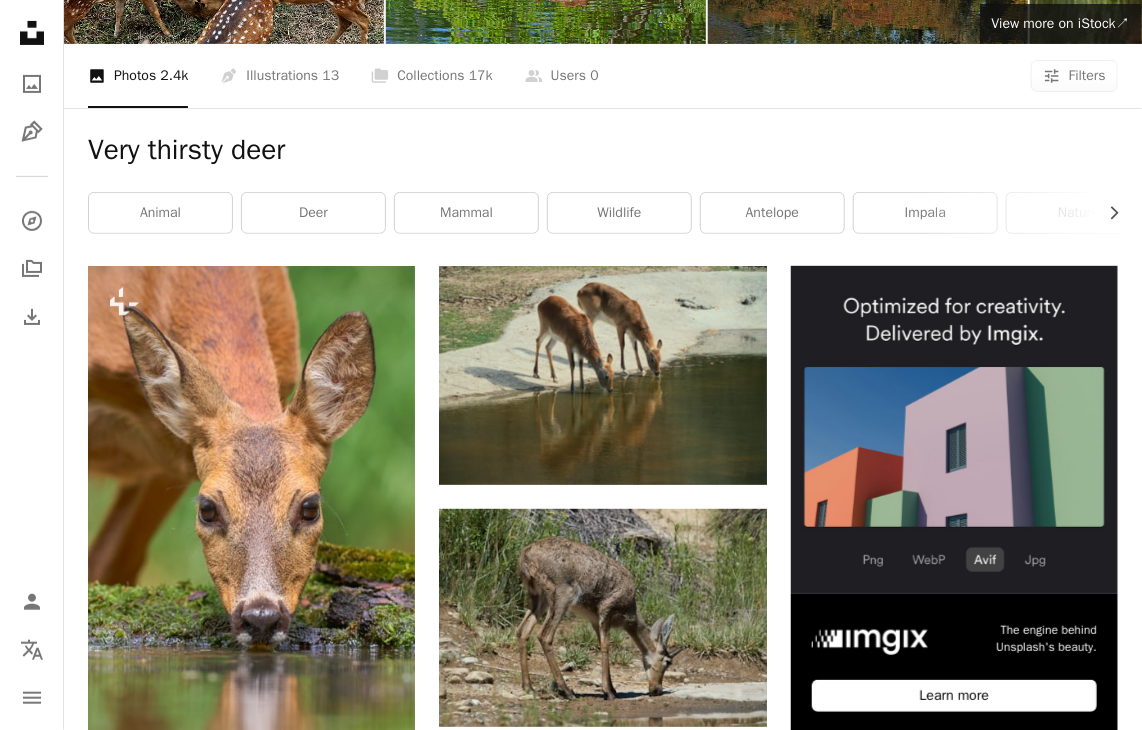 scroll, scrollTop: 0, scrollLeft: 0, axis: both 